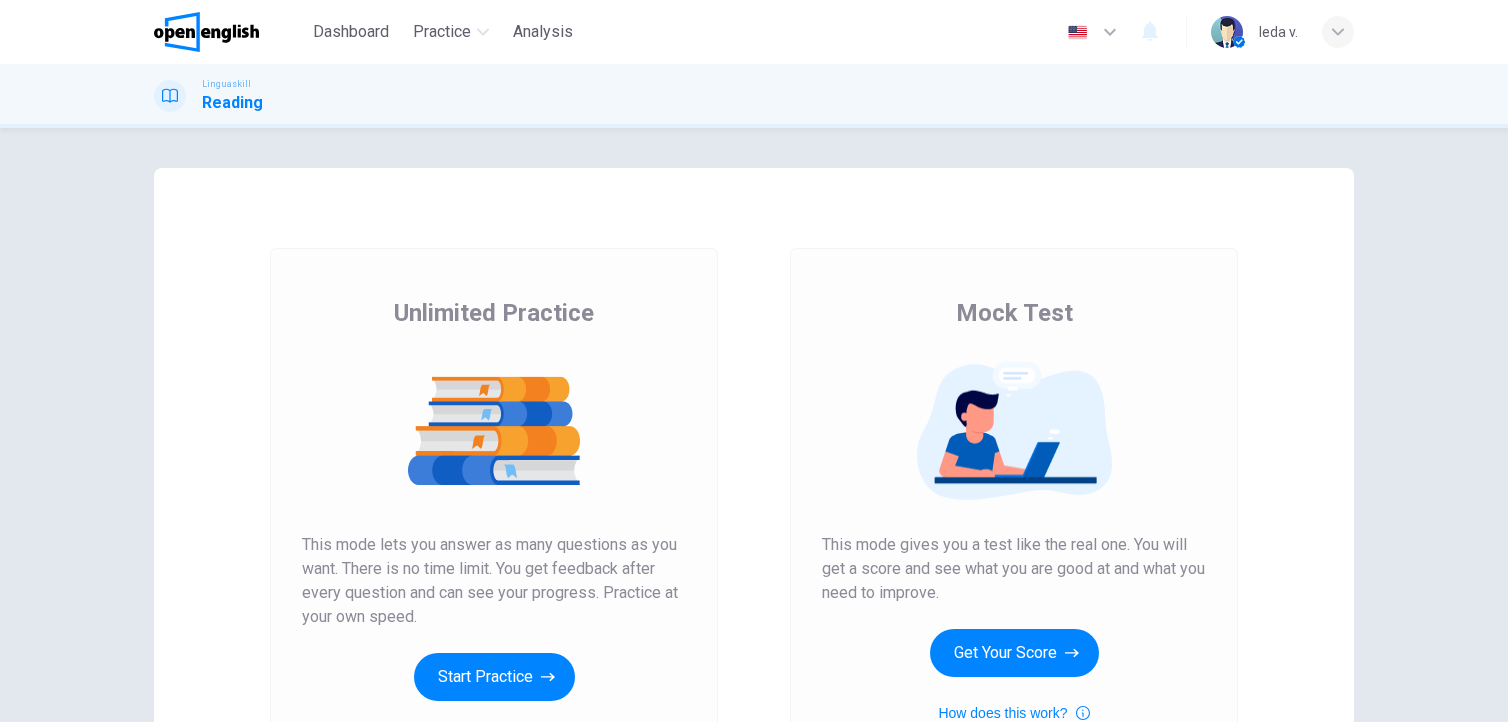 scroll, scrollTop: 0, scrollLeft: 0, axis: both 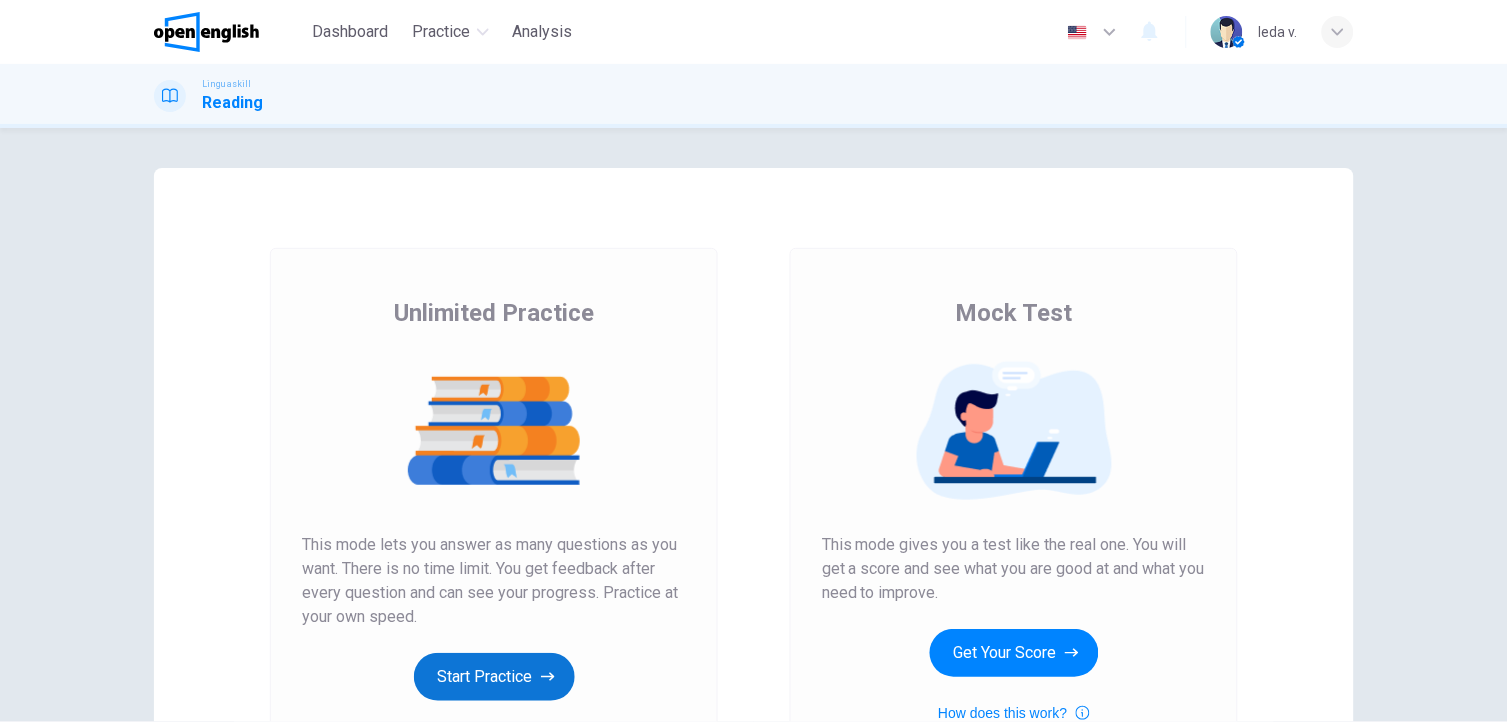 click on "Start Practice" at bounding box center (494, 677) 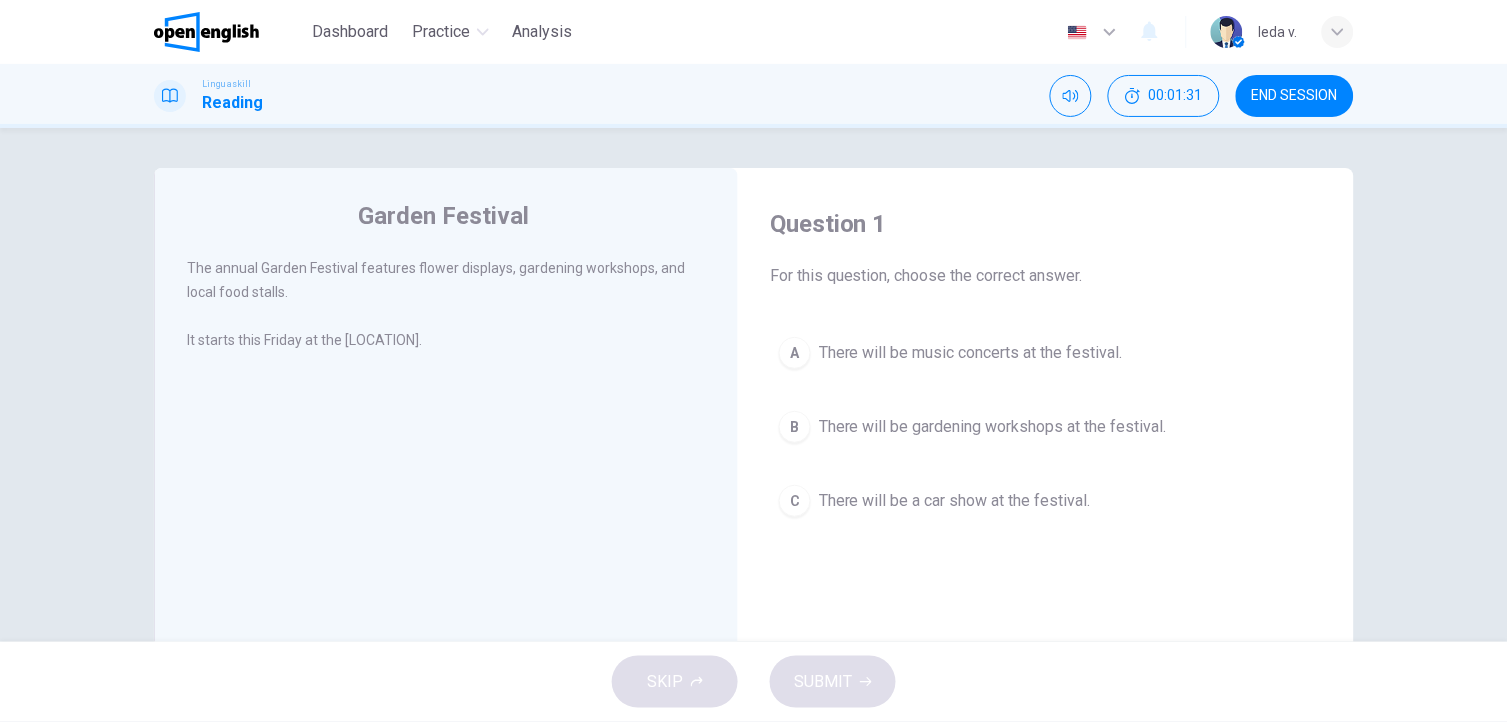 click on "B There will be gardening workshops at the festival." at bounding box center (1046, 427) 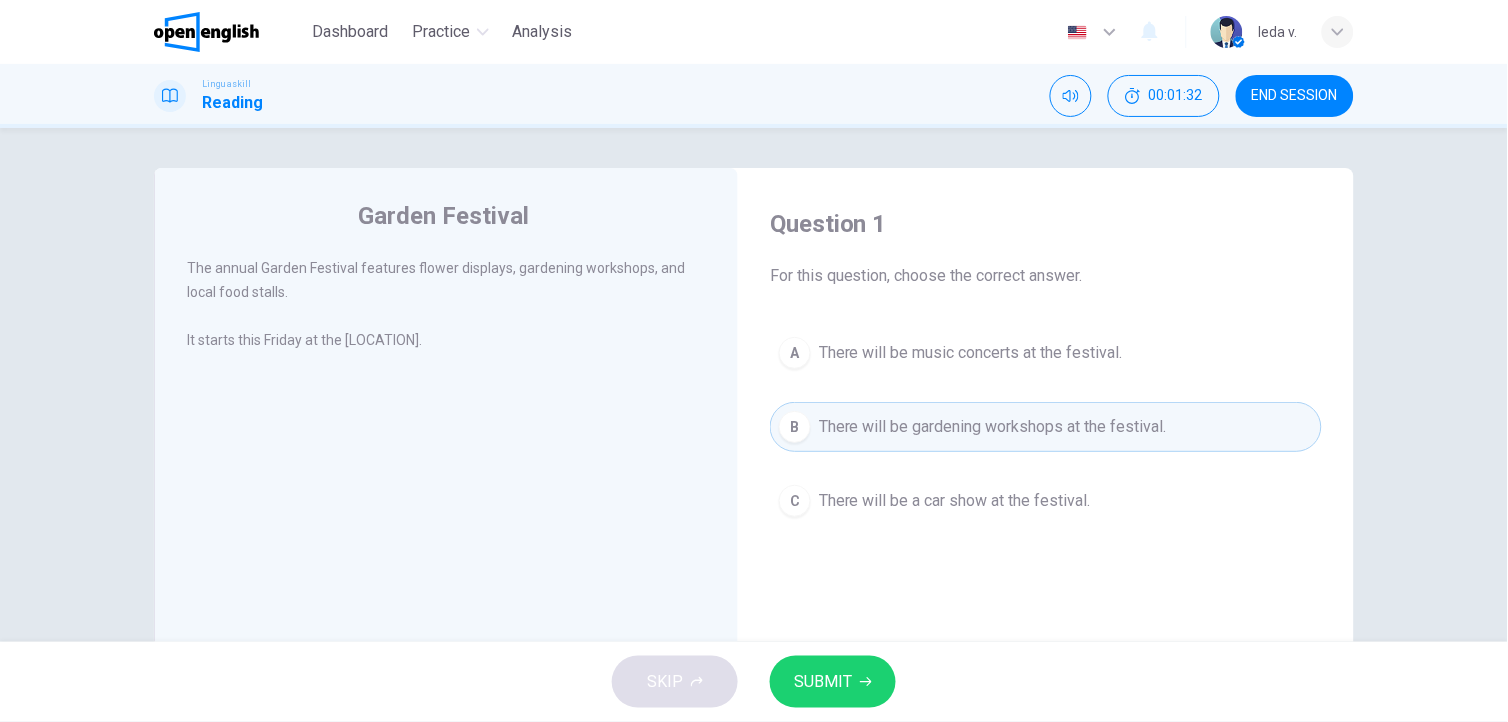 click at bounding box center (866, 682) 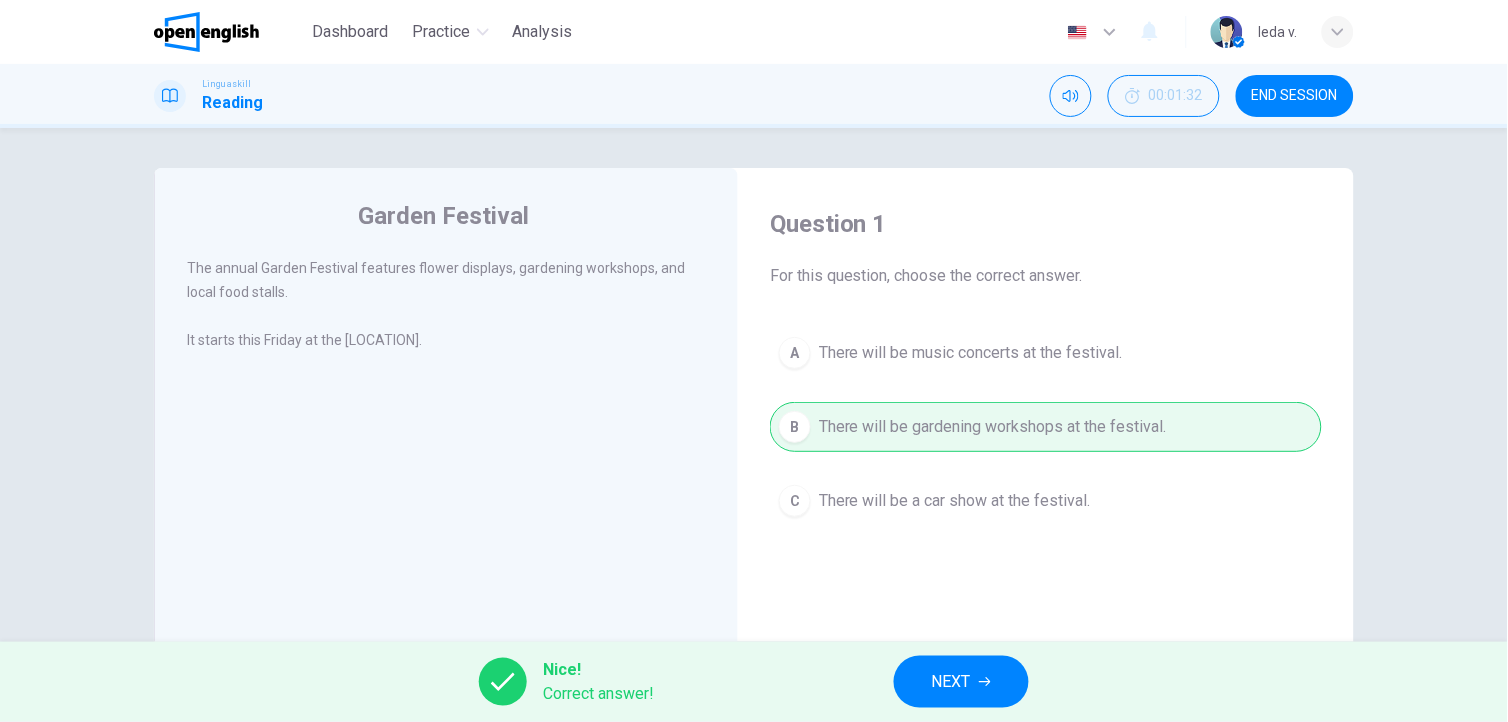 click on "NEXT" at bounding box center (961, 682) 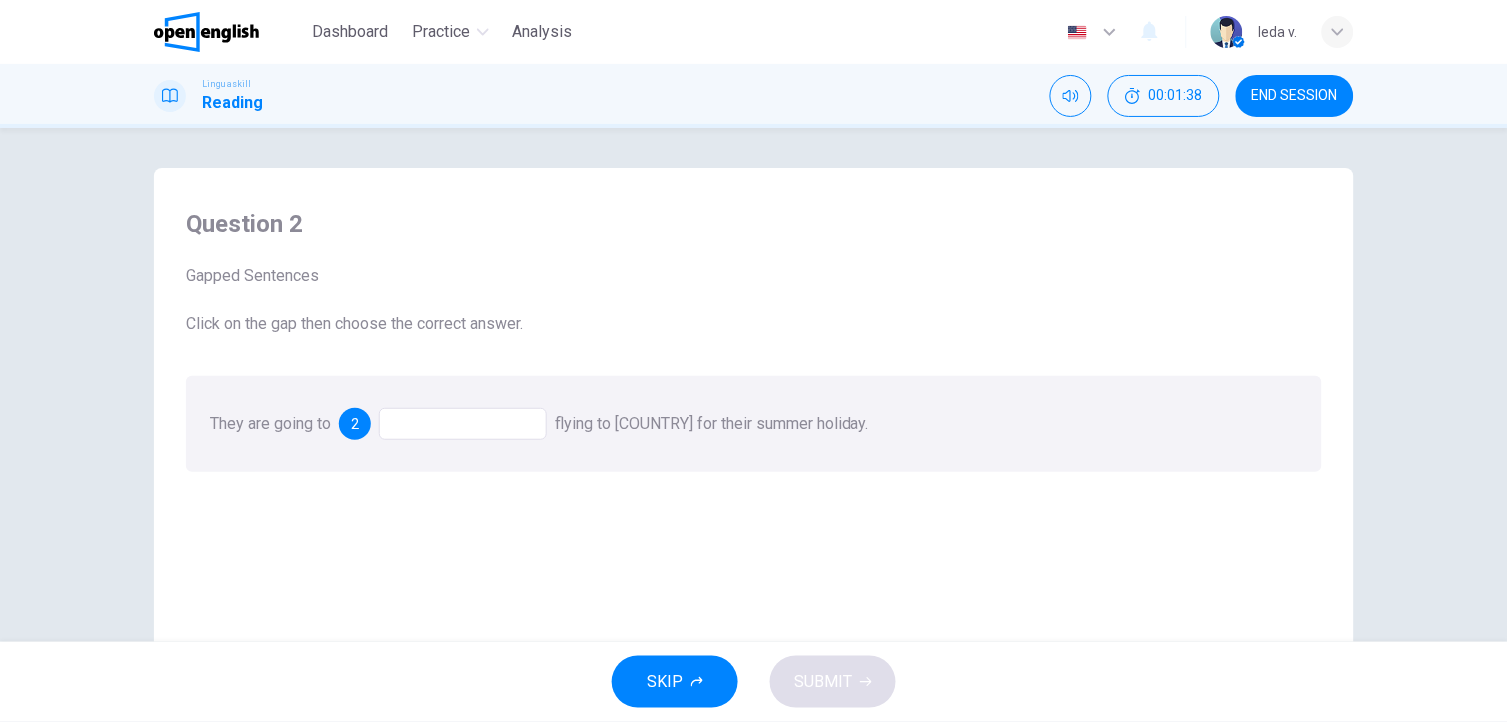 click at bounding box center (463, 424) 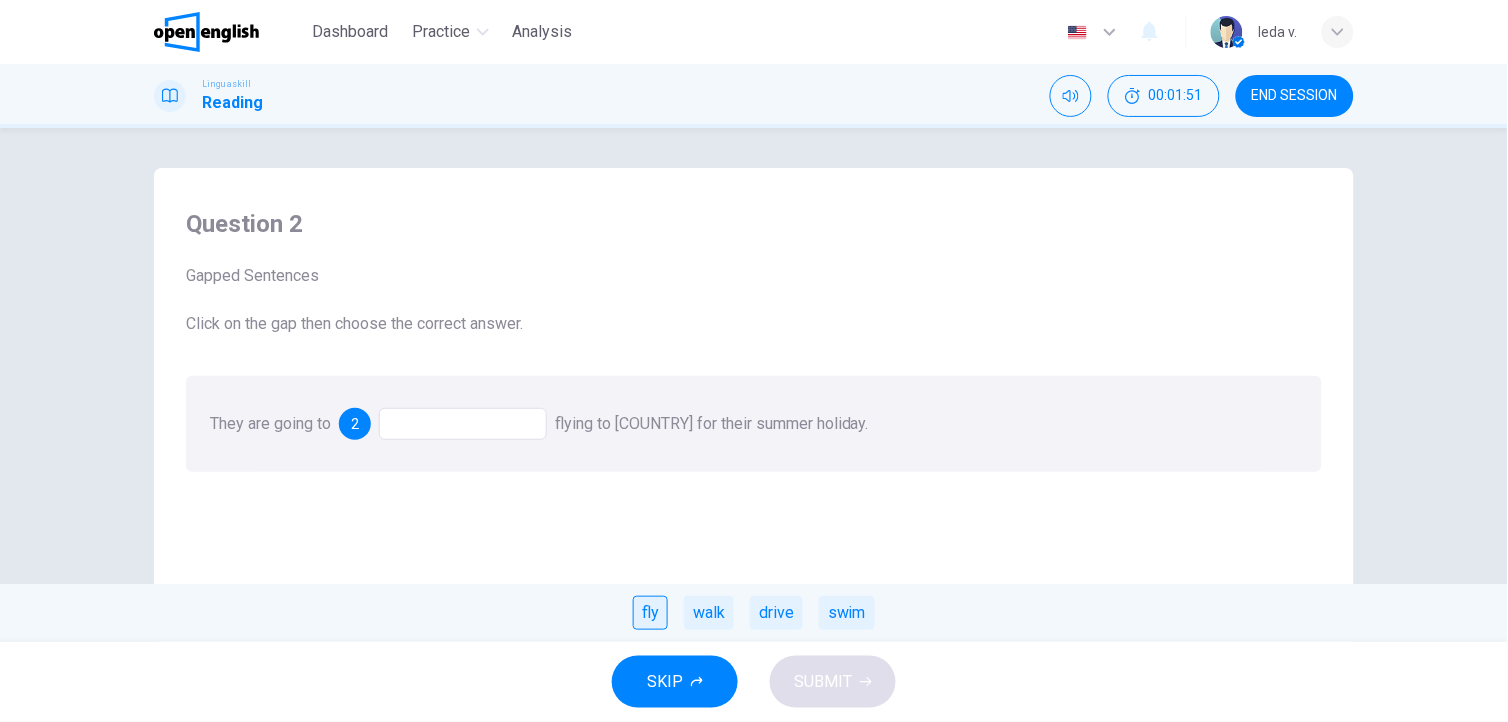 click on "fly" at bounding box center [650, 613] 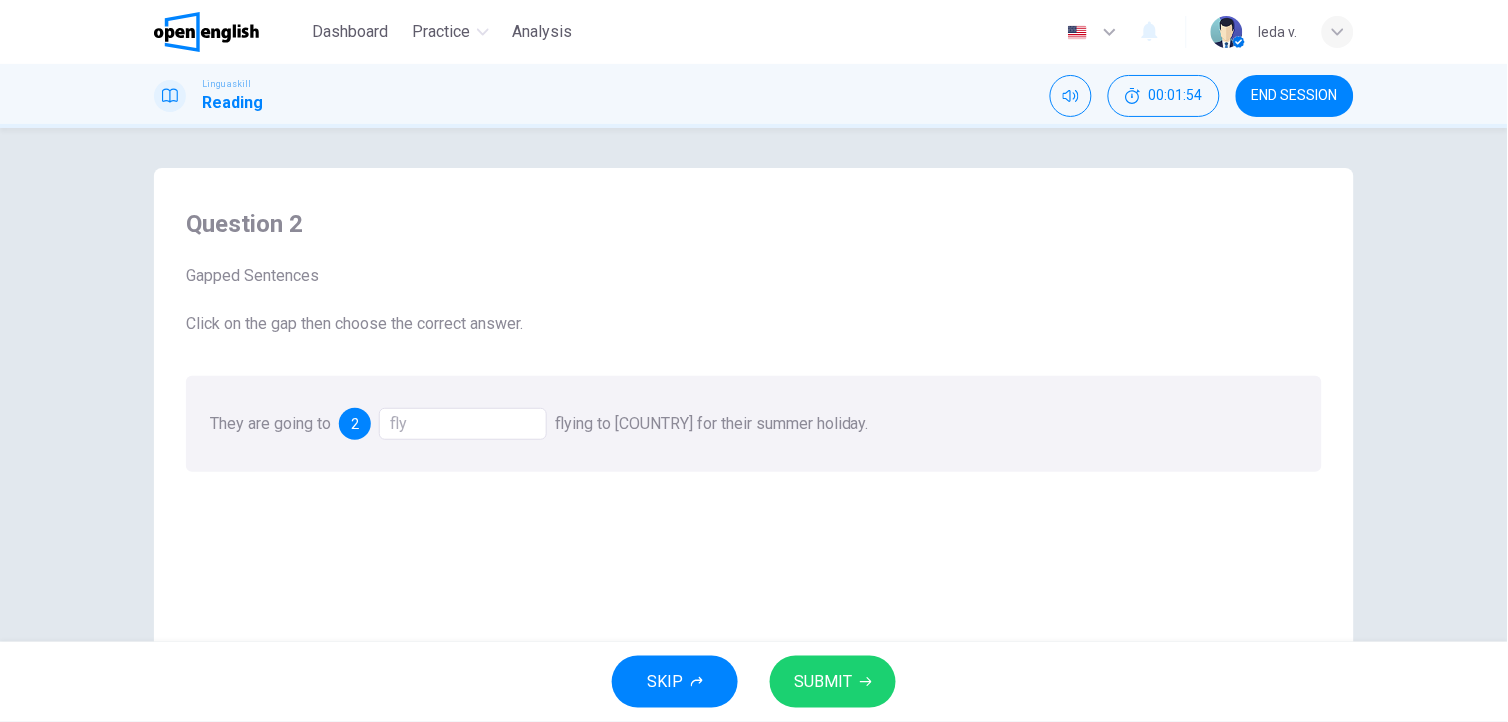 click on "SUBMIT" at bounding box center (833, 682) 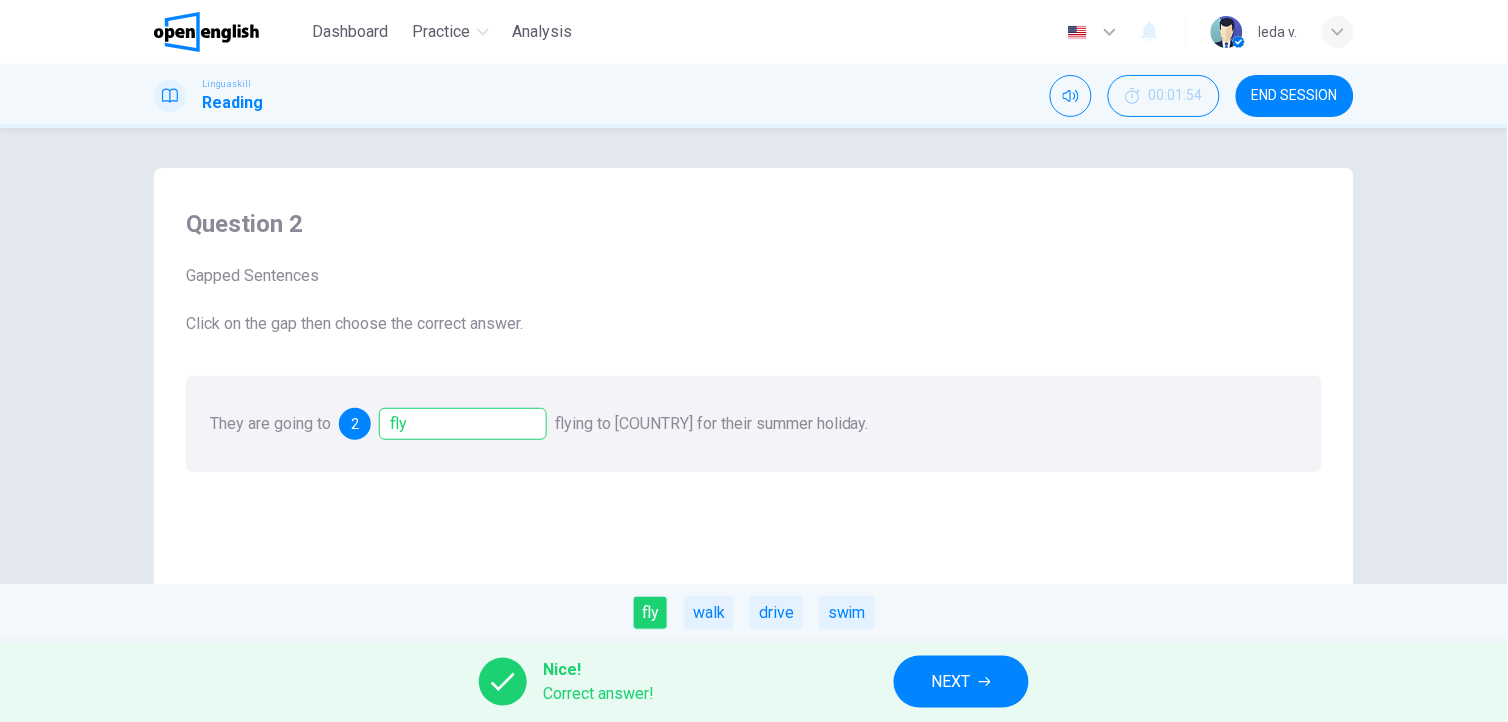 click on "NEXT" at bounding box center [961, 682] 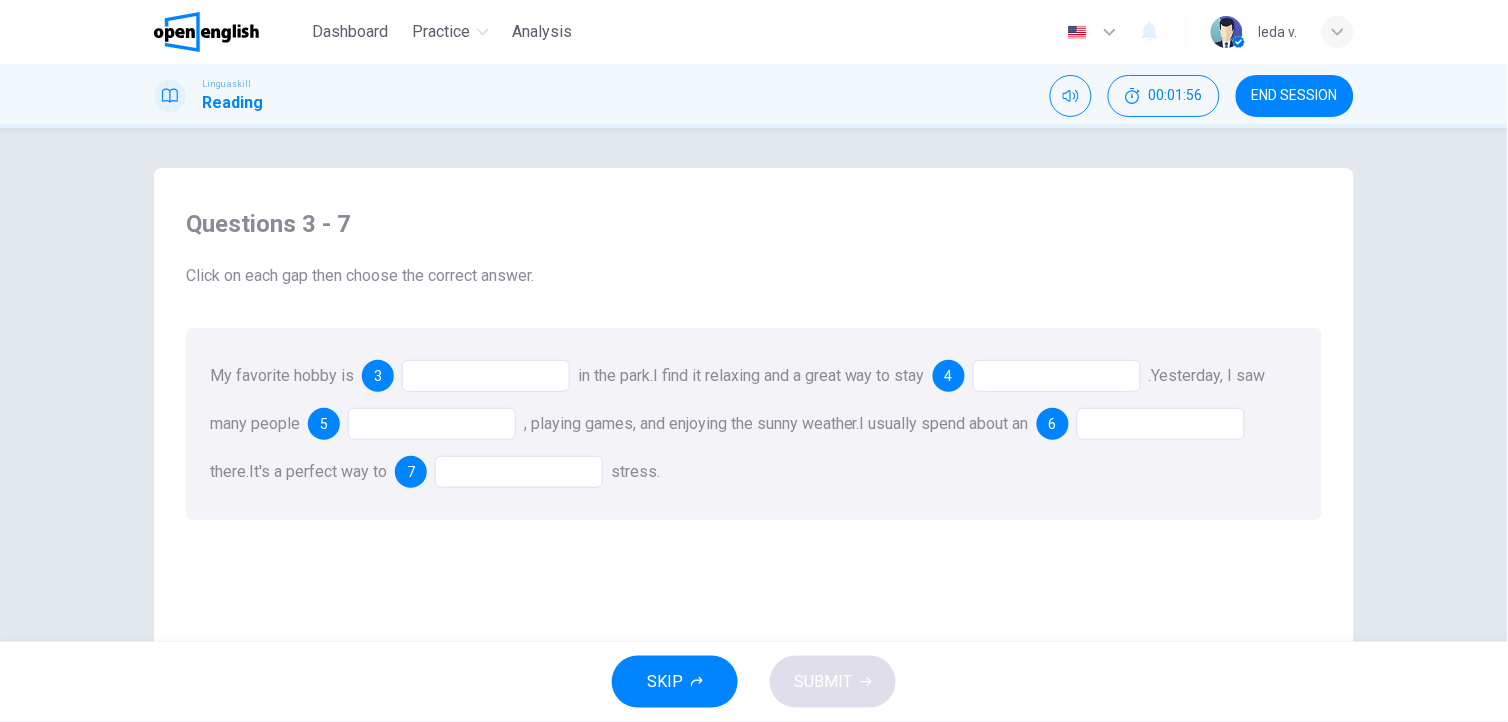 click at bounding box center [486, 376] 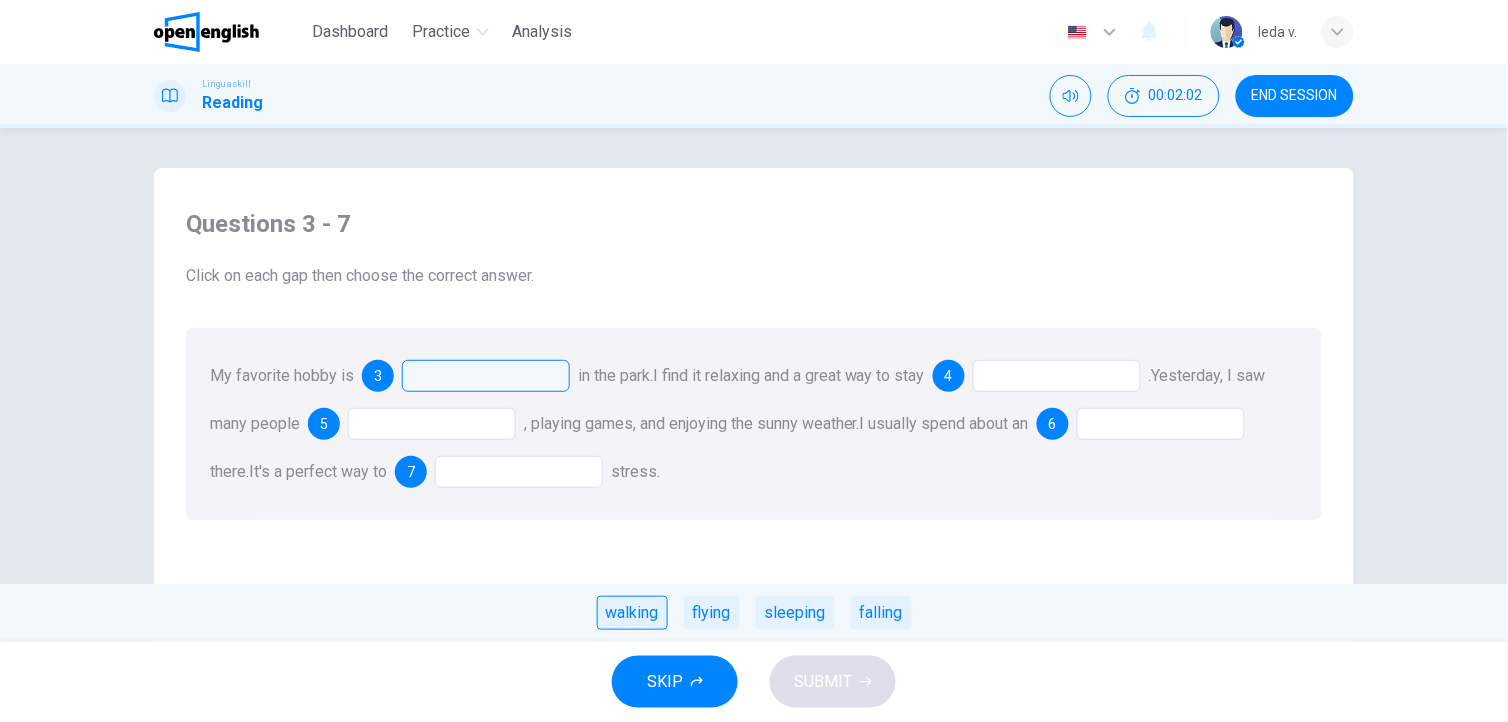click on "walking" at bounding box center (632, 613) 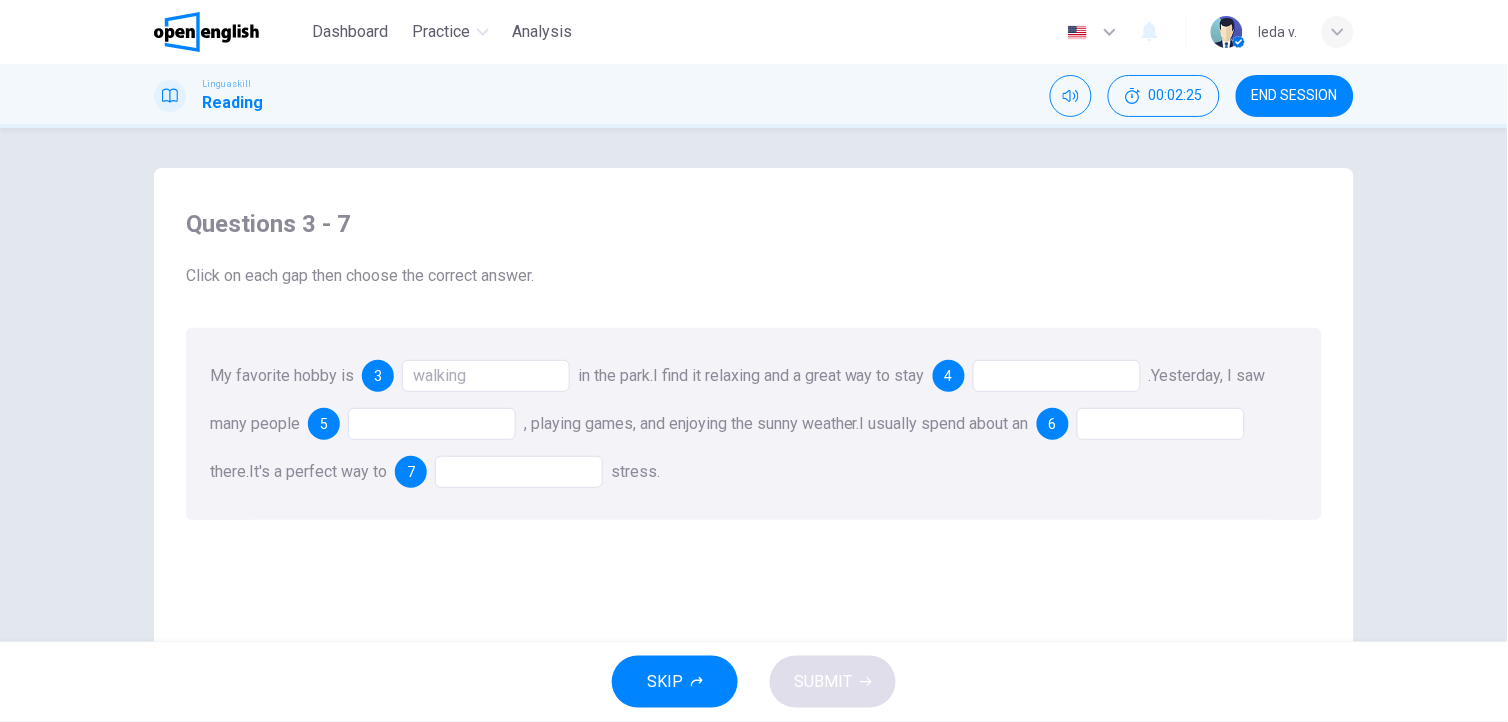 click at bounding box center [486, 376] 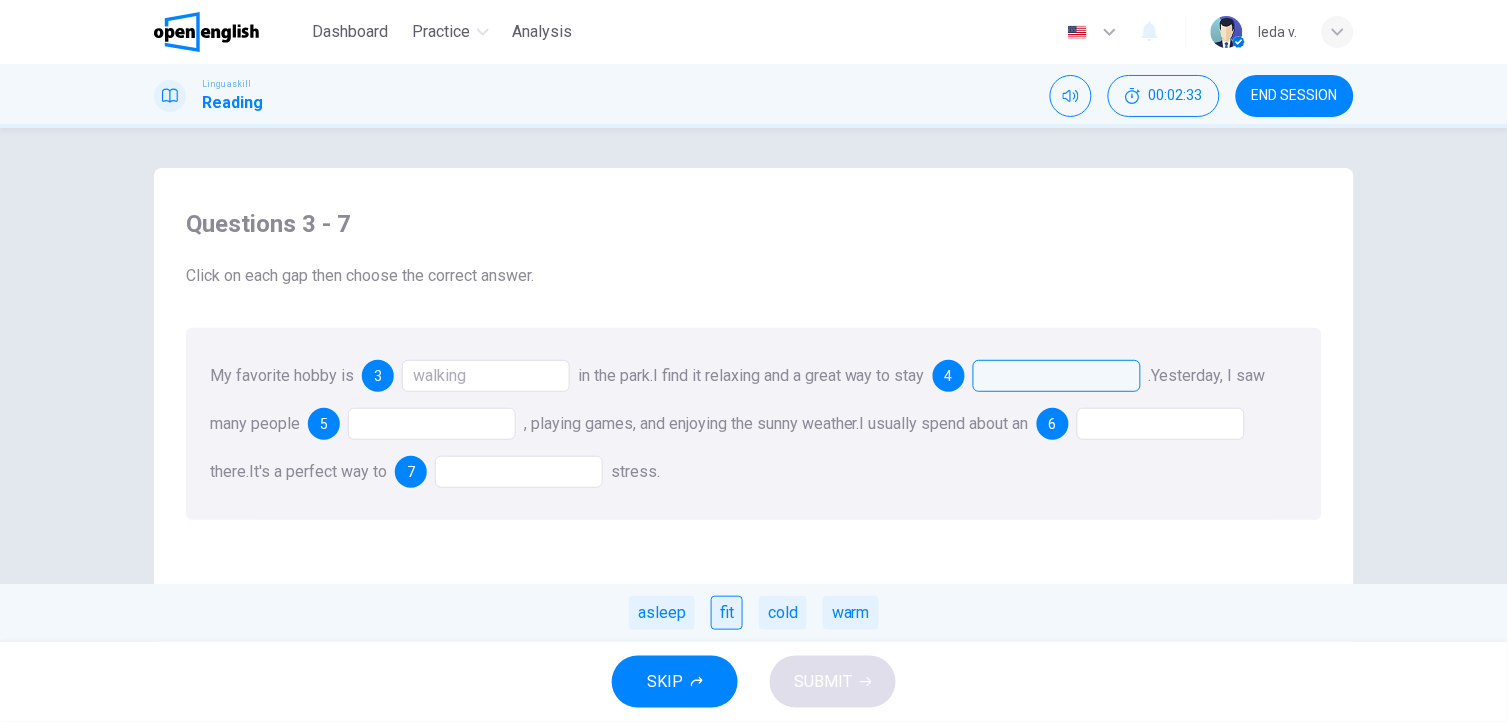 click on "fit" at bounding box center (727, 613) 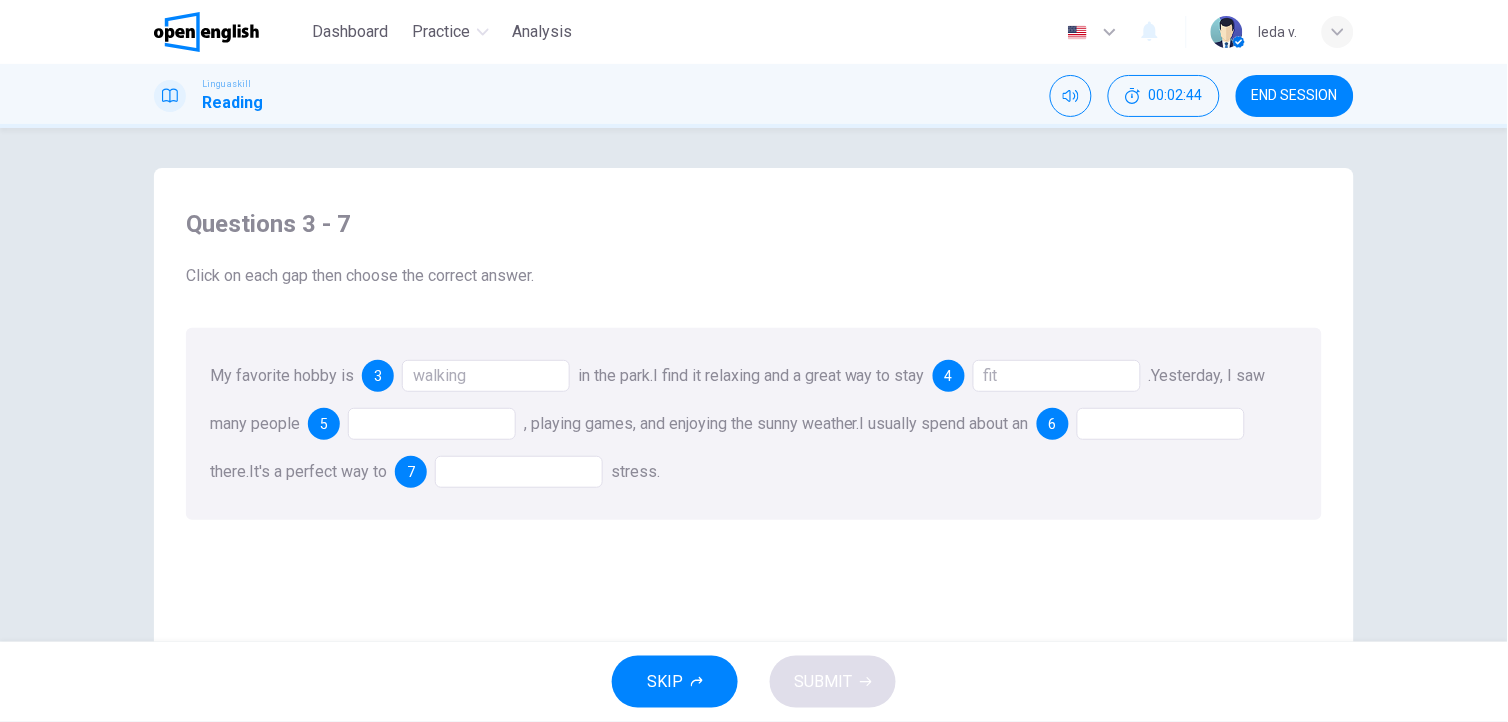 click at bounding box center [486, 376] 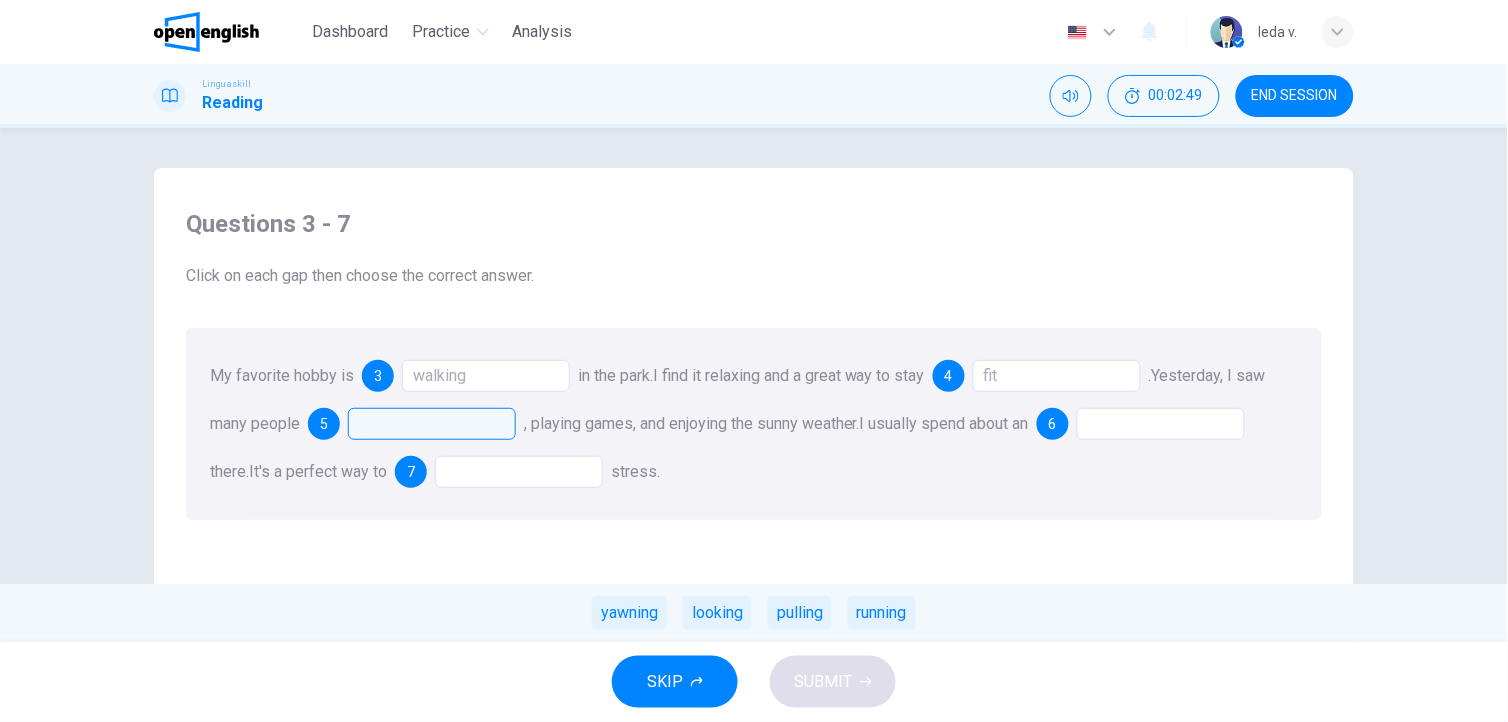 click on "yawning looking pulling running" at bounding box center (754, 613) 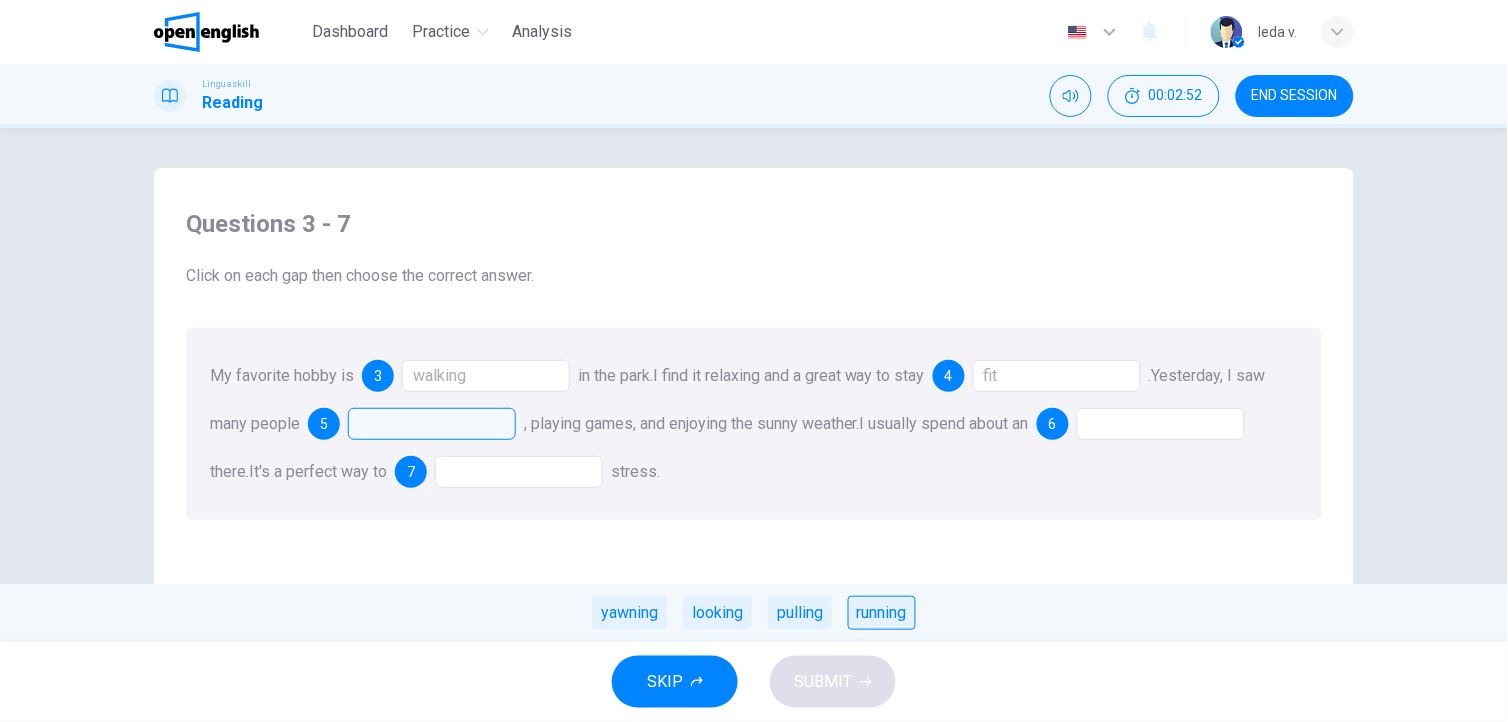 click on "running" at bounding box center (882, 613) 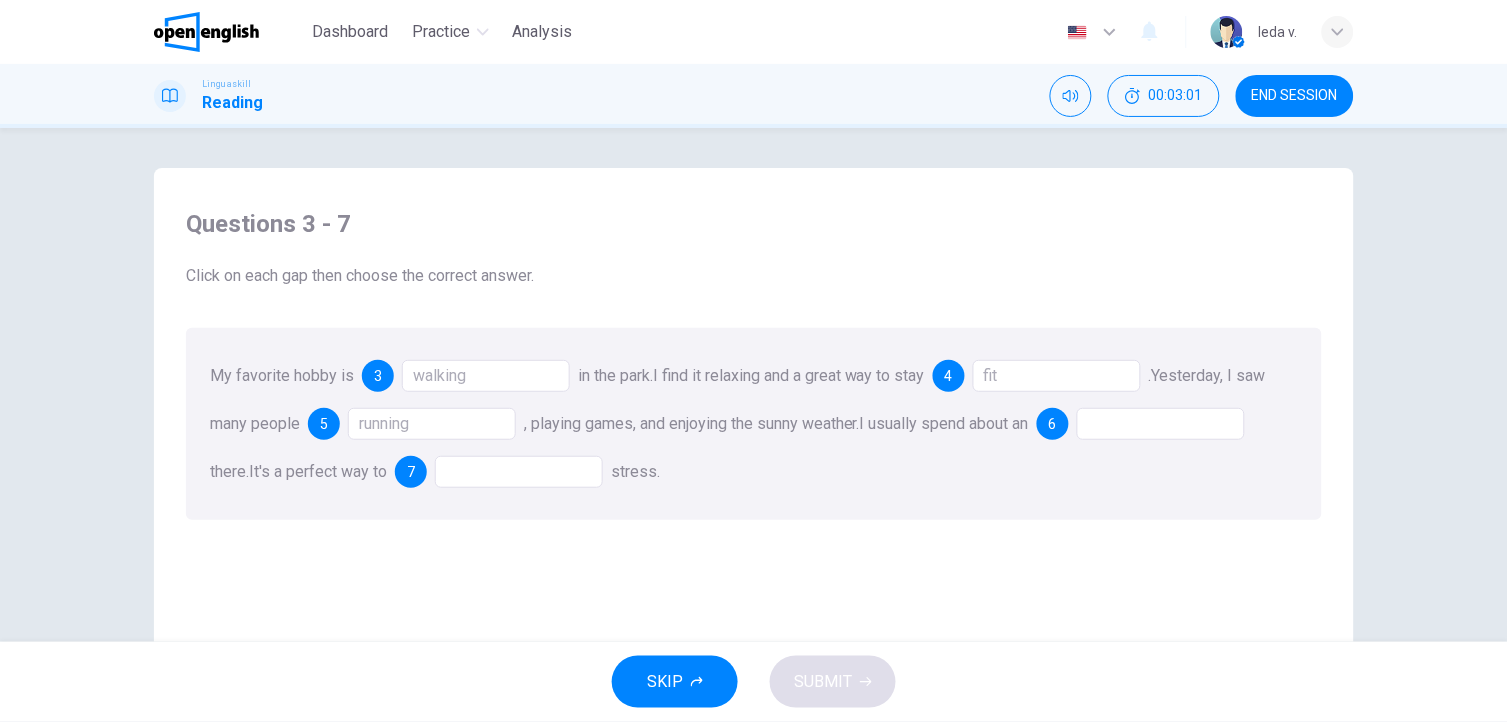 click at bounding box center (486, 376) 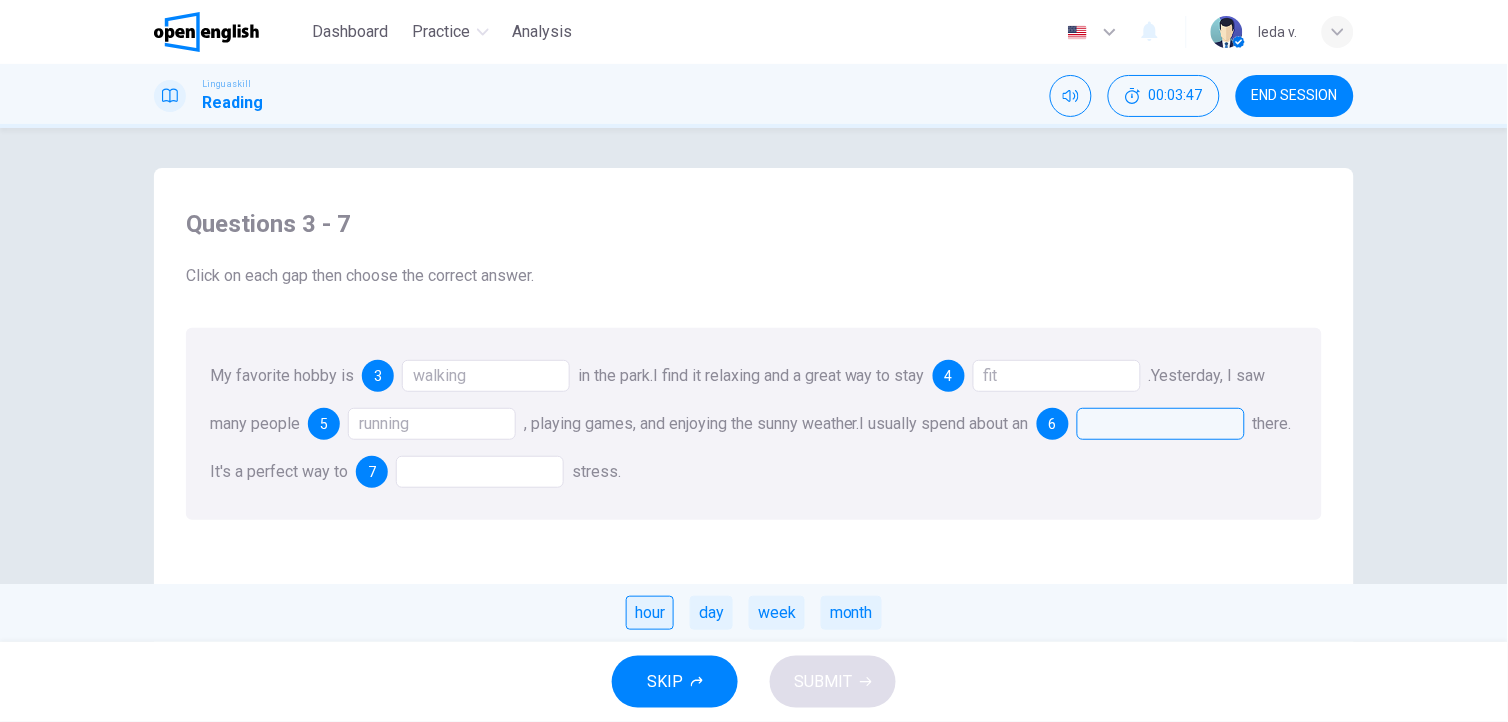 click on "hour" at bounding box center (650, 613) 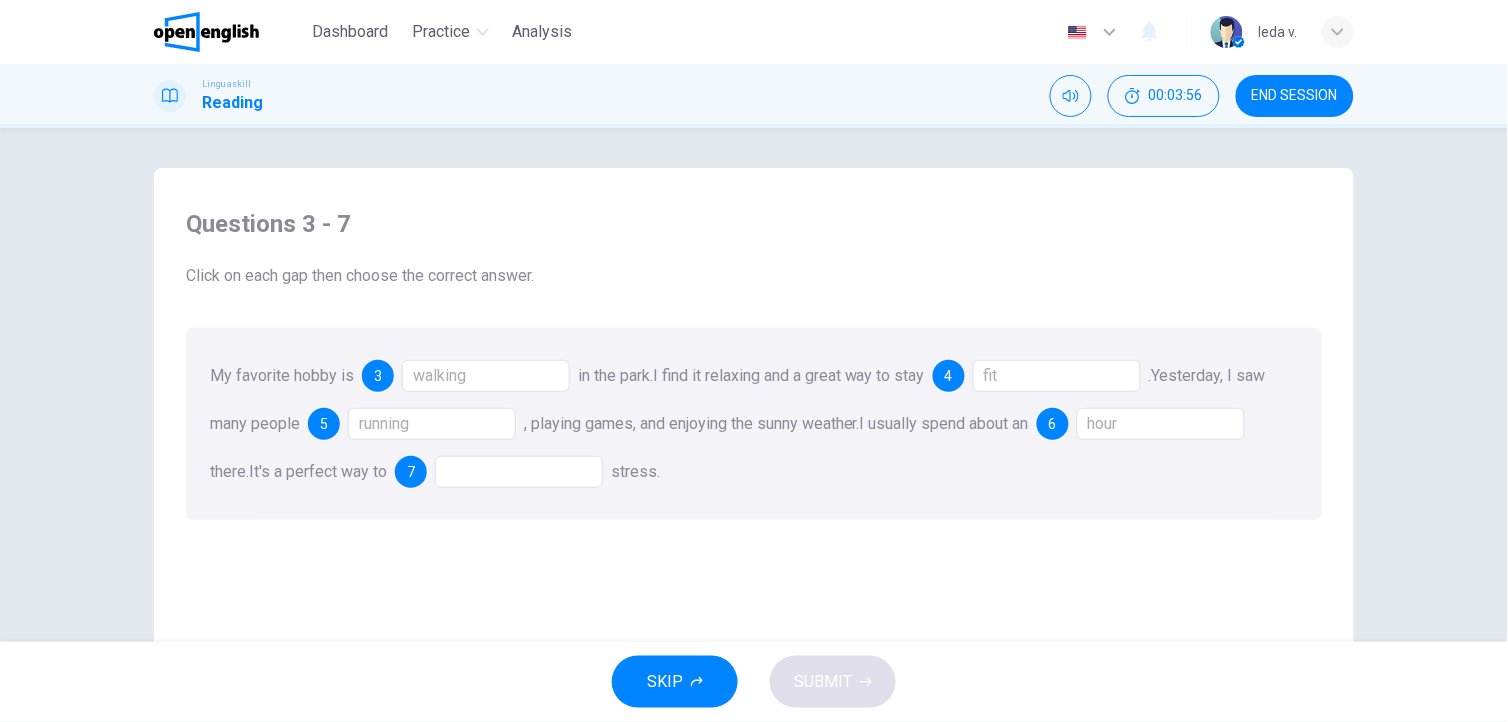 click at bounding box center [486, 376] 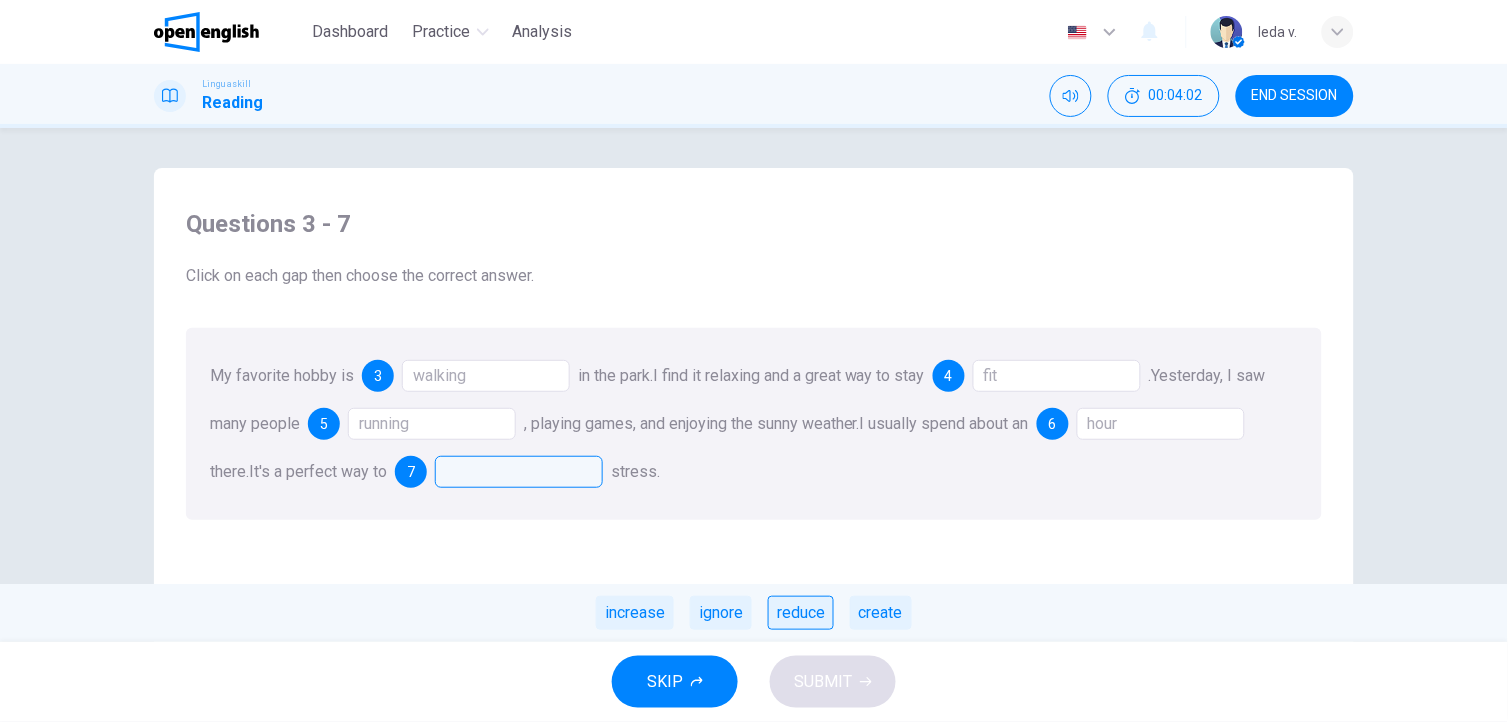 click on "reduce" at bounding box center (801, 613) 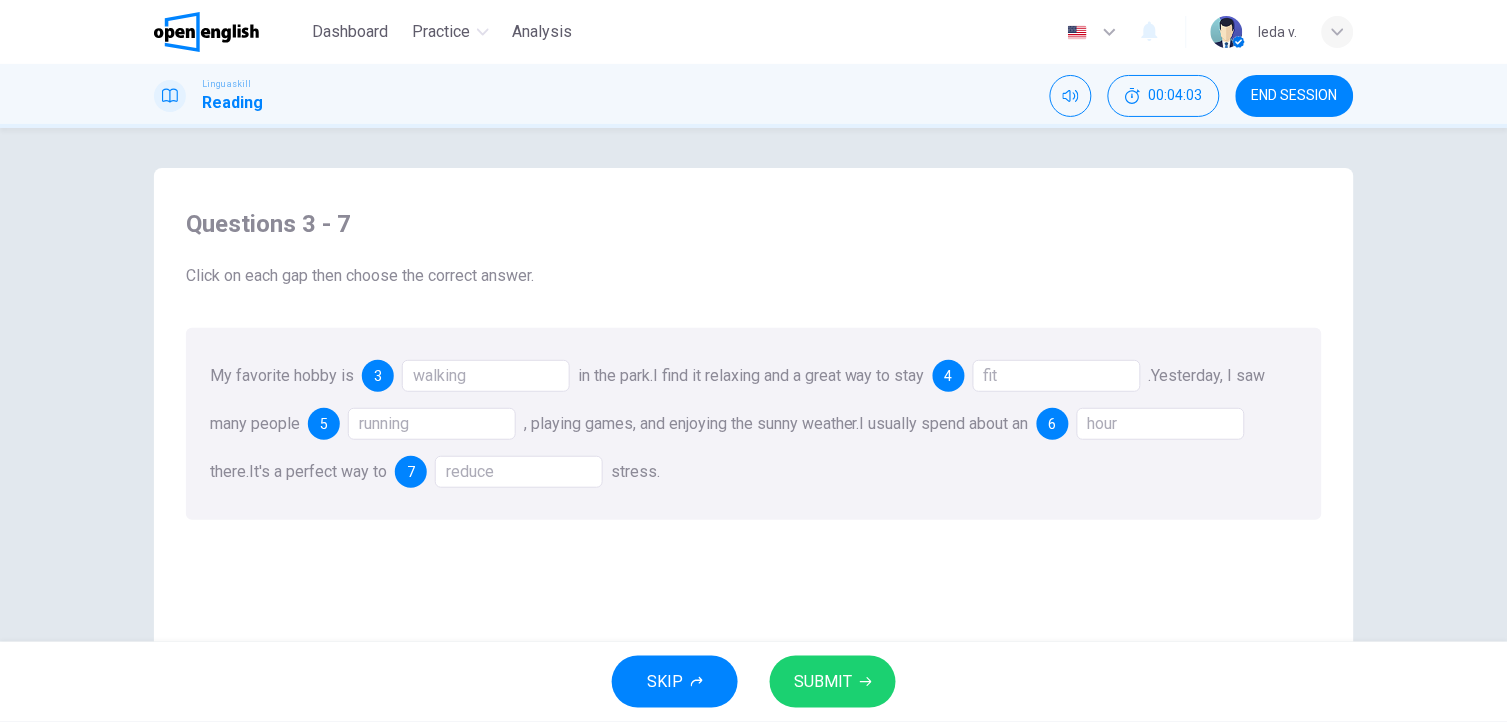 click on "SUBMIT" at bounding box center [823, 682] 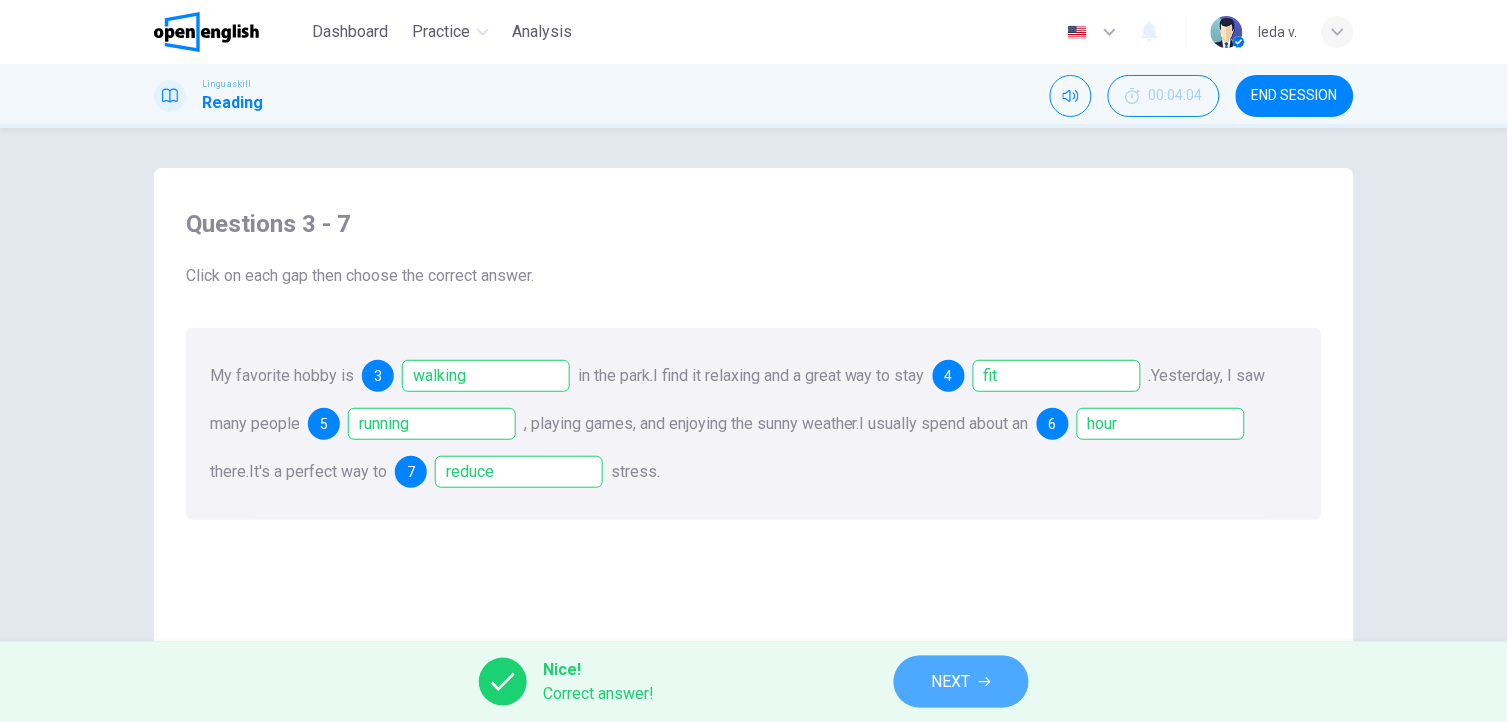 click on "NEXT" at bounding box center [961, 682] 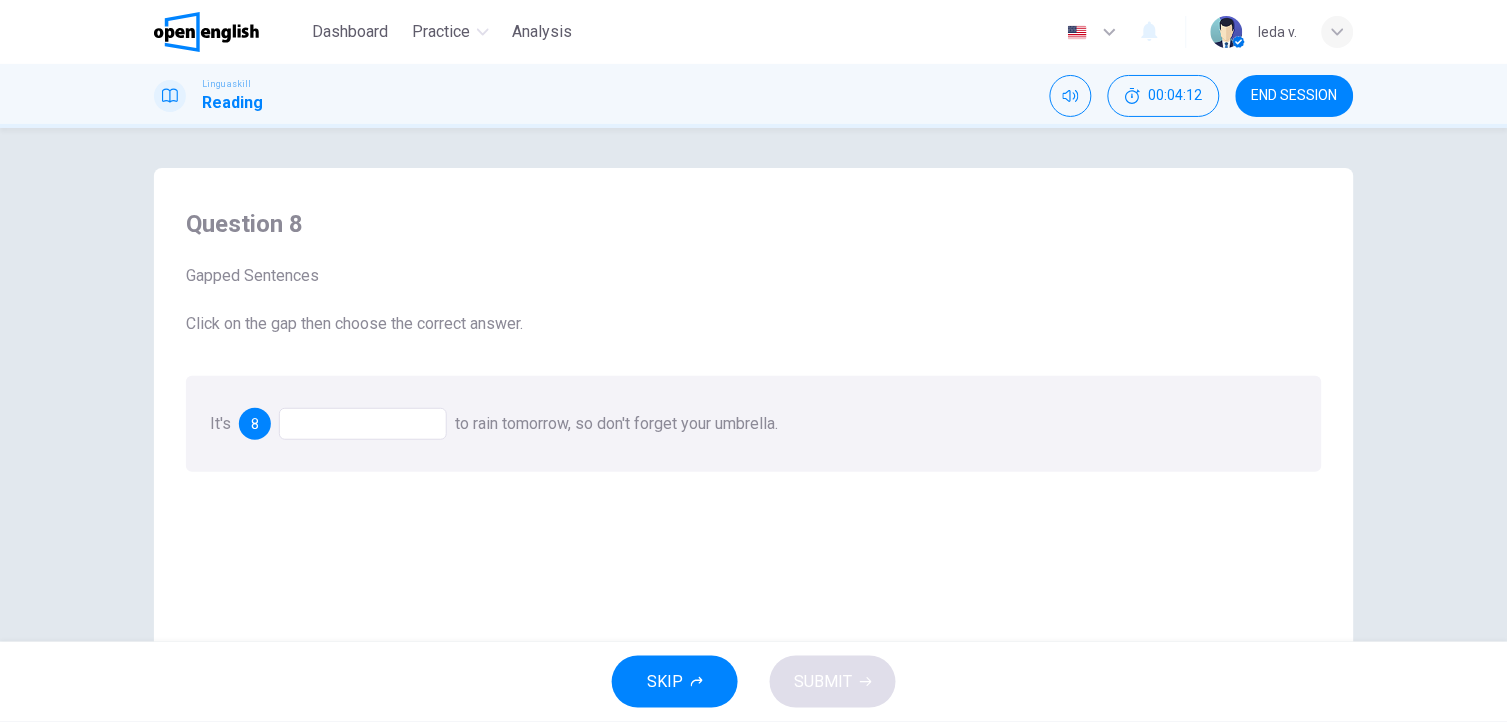 click at bounding box center (363, 424) 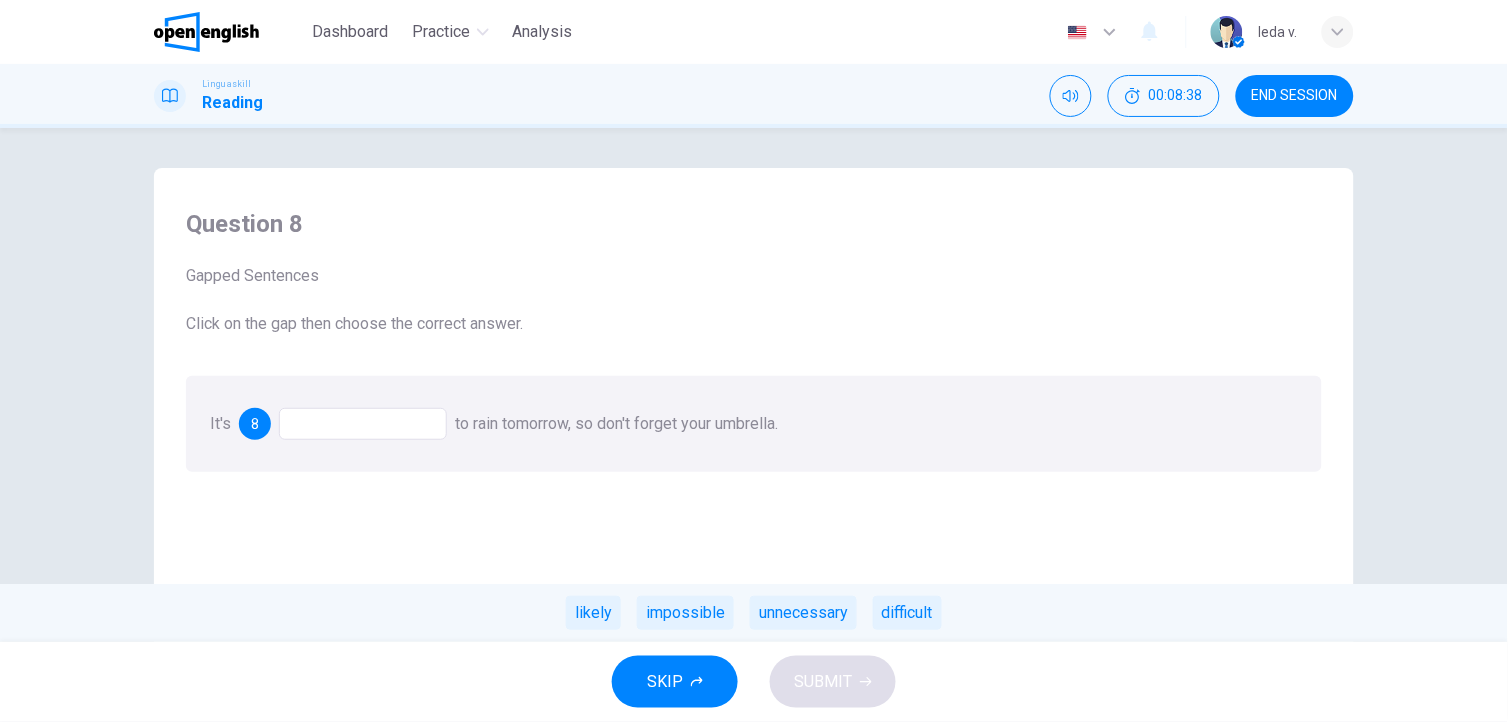 click at bounding box center [363, 424] 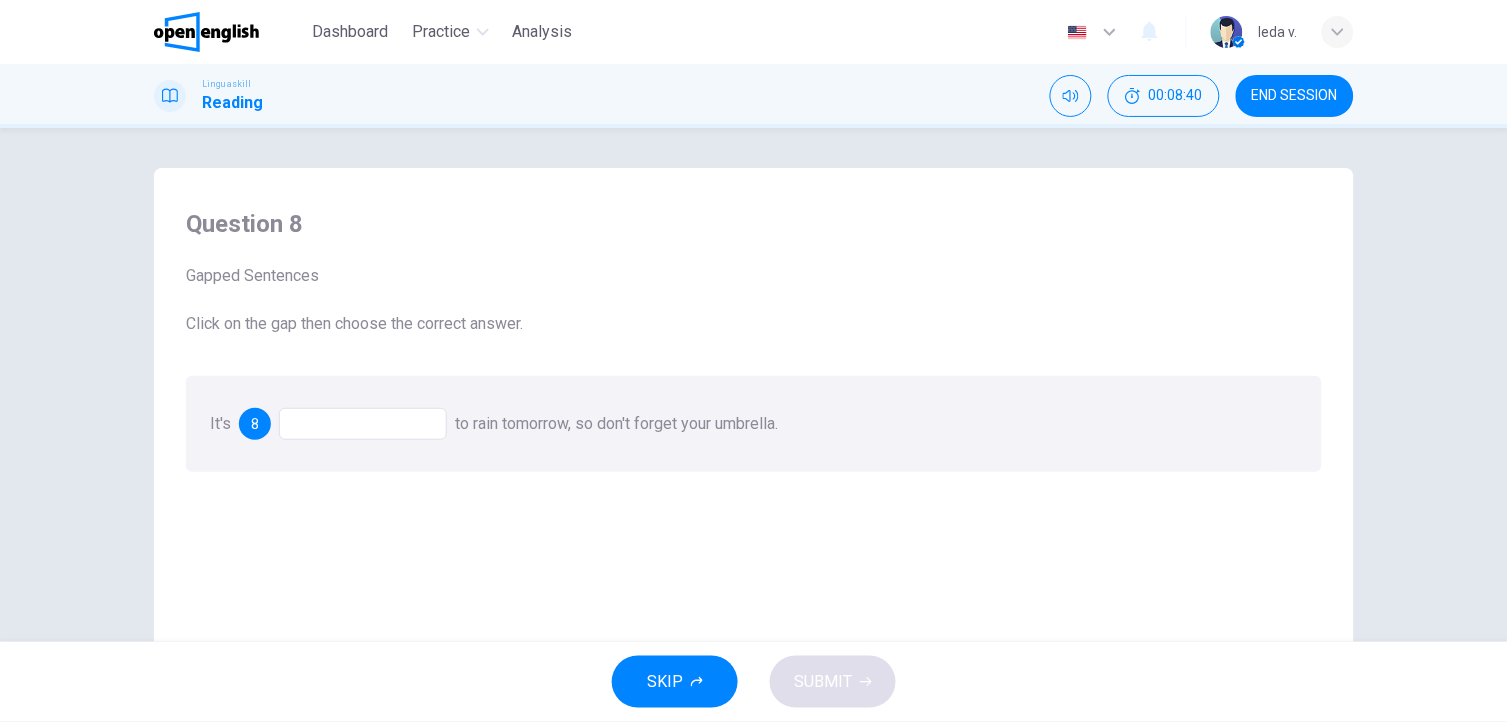 click at bounding box center (363, 424) 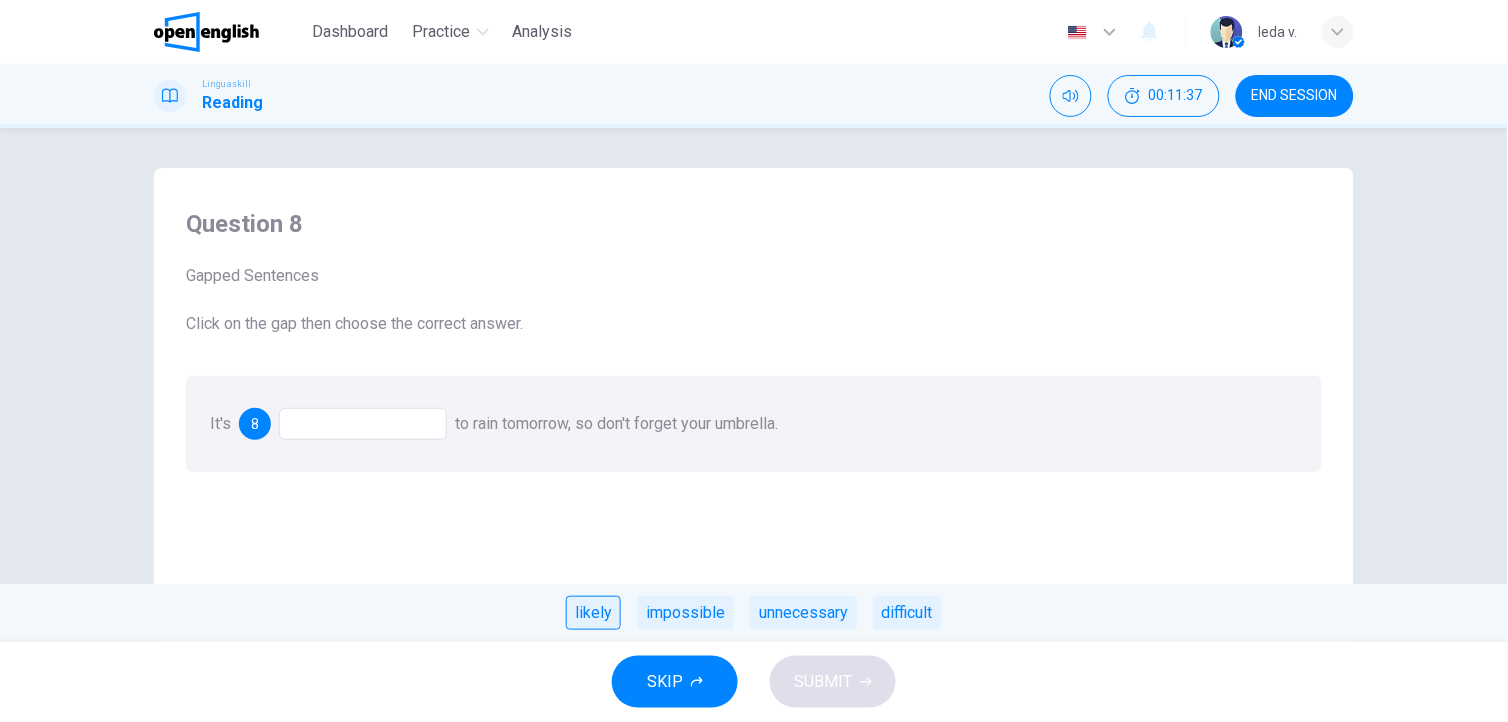 click on "likely" at bounding box center (593, 613) 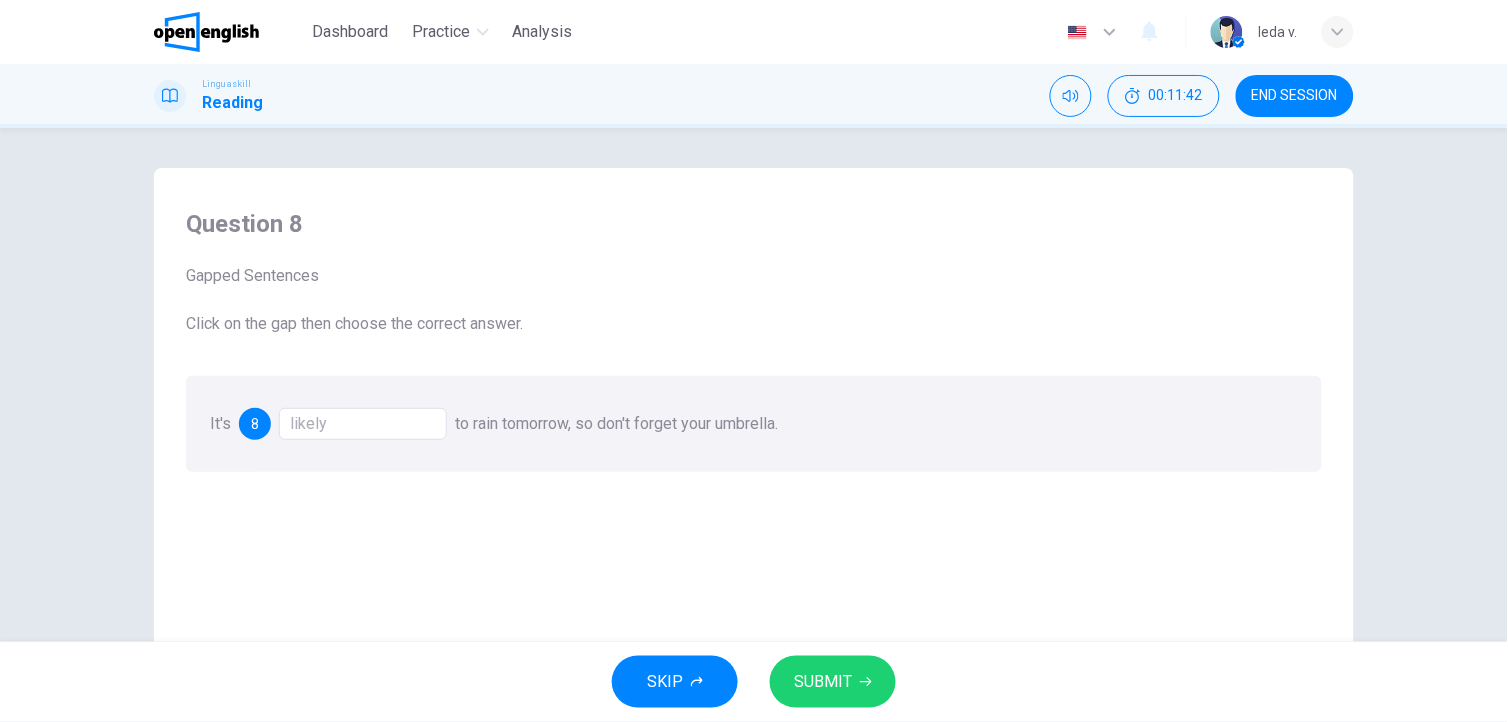 click on "SUBMIT" at bounding box center [823, 682] 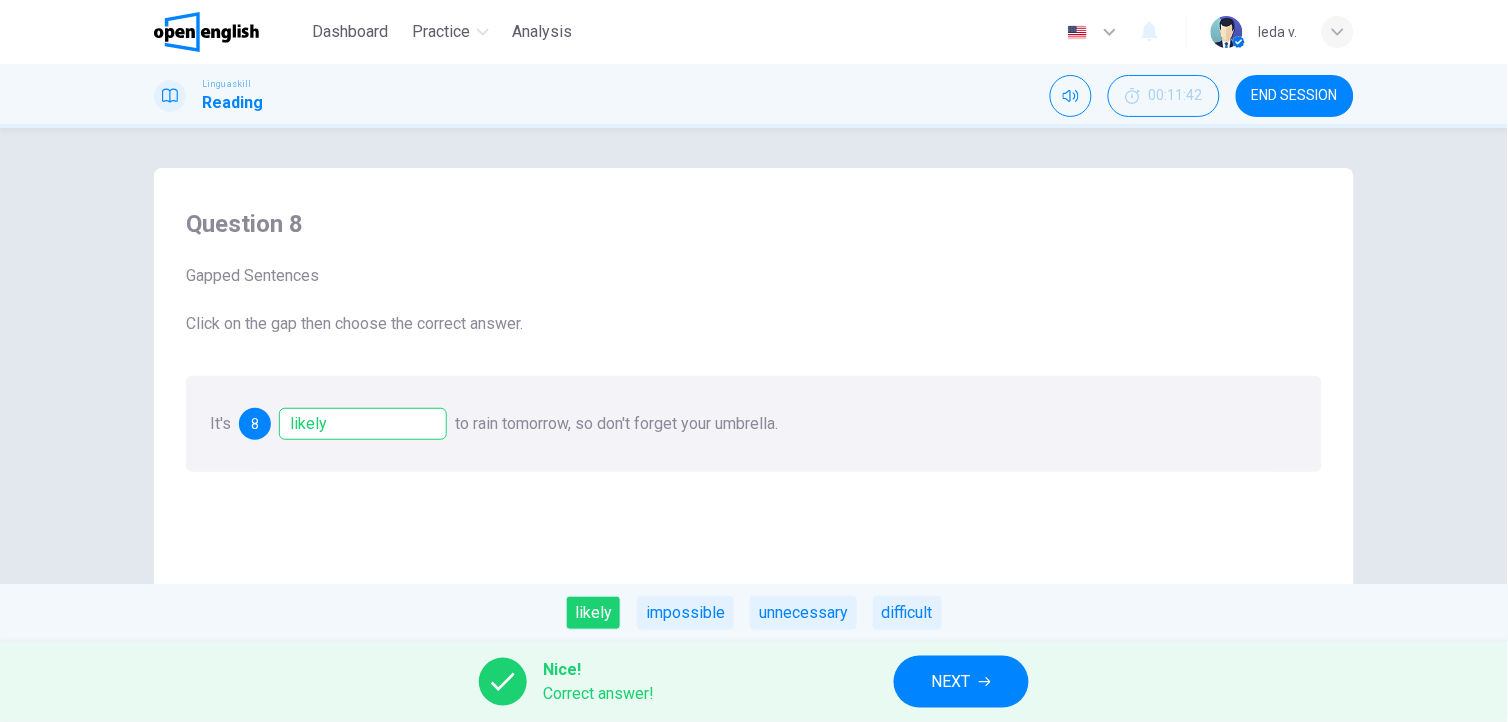 click on "NEXT" at bounding box center (961, 682) 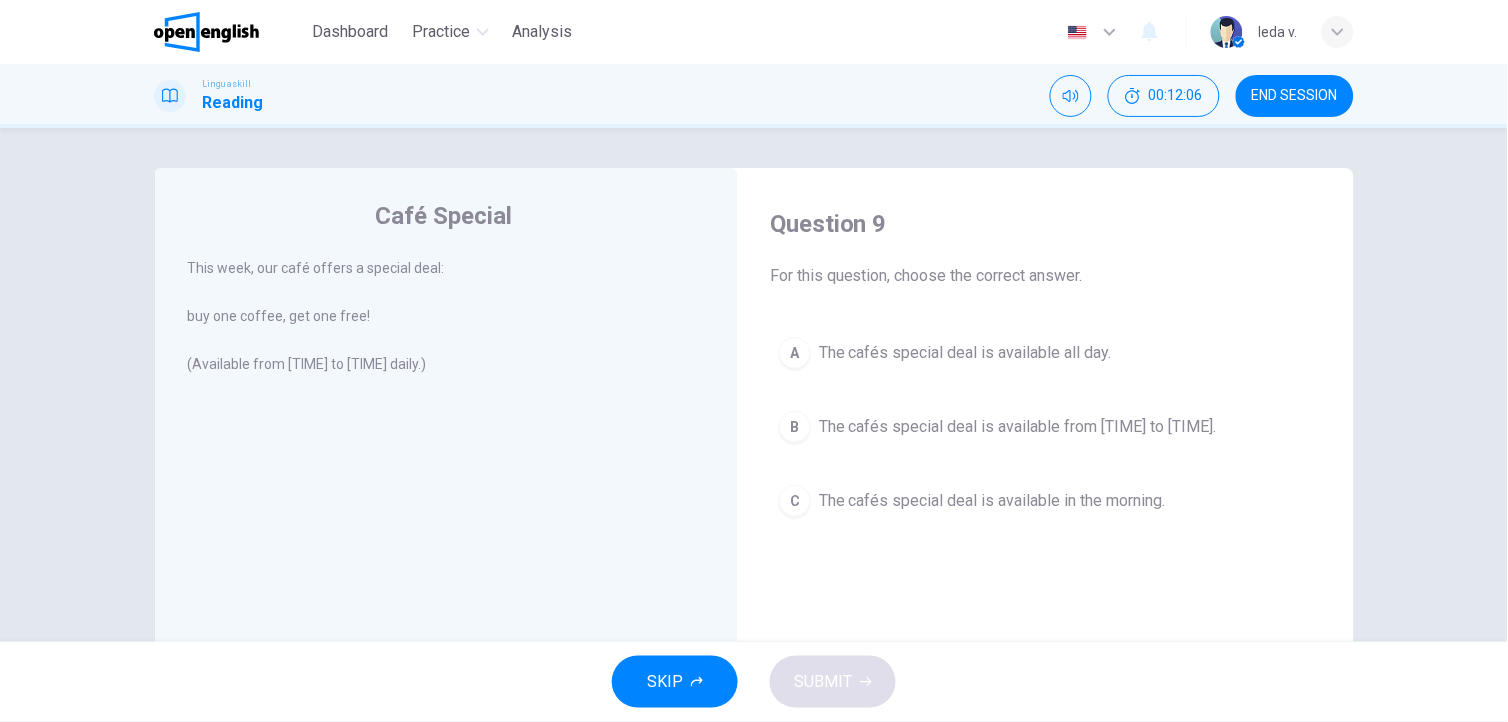 click on "The cafés special deal is available from [TIME] to [TIME]." at bounding box center (965, 353) 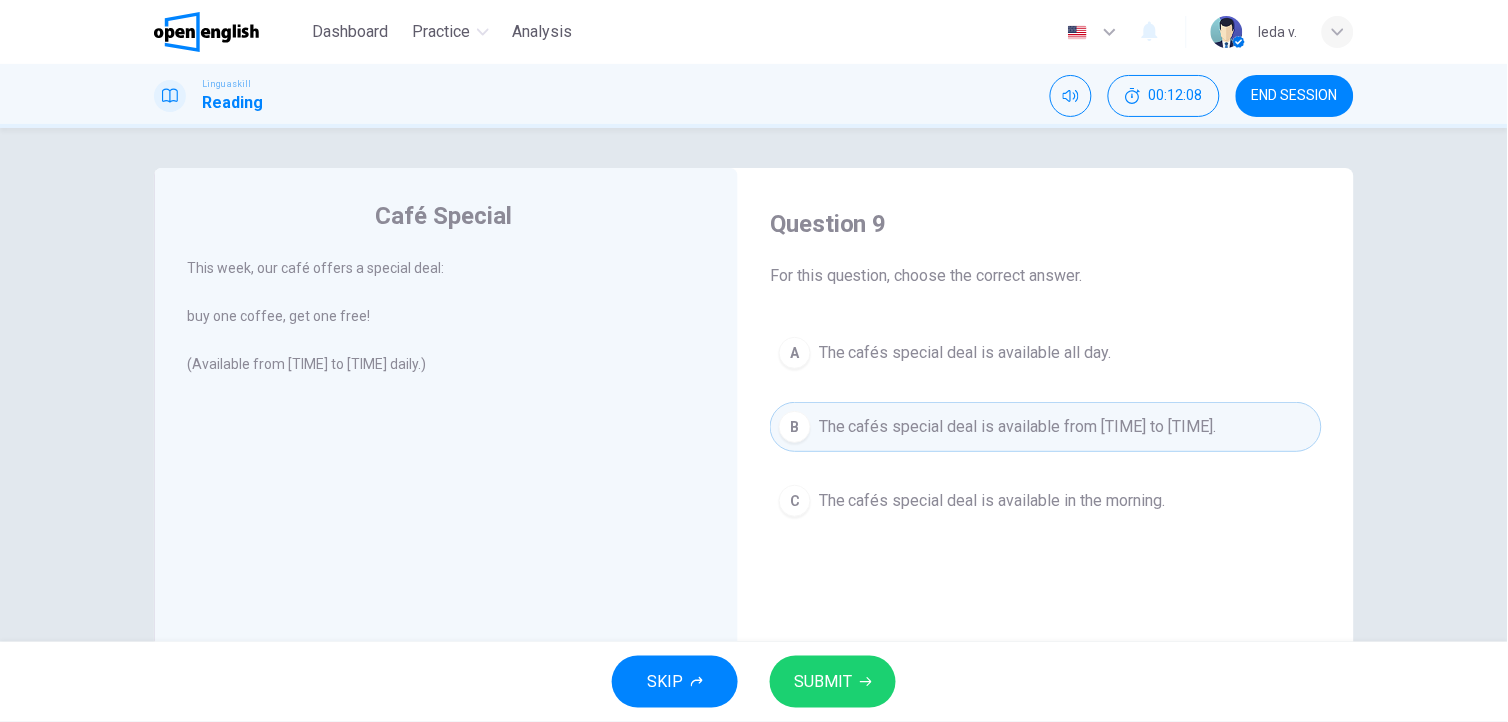 click on "SUBMIT" at bounding box center (823, 682) 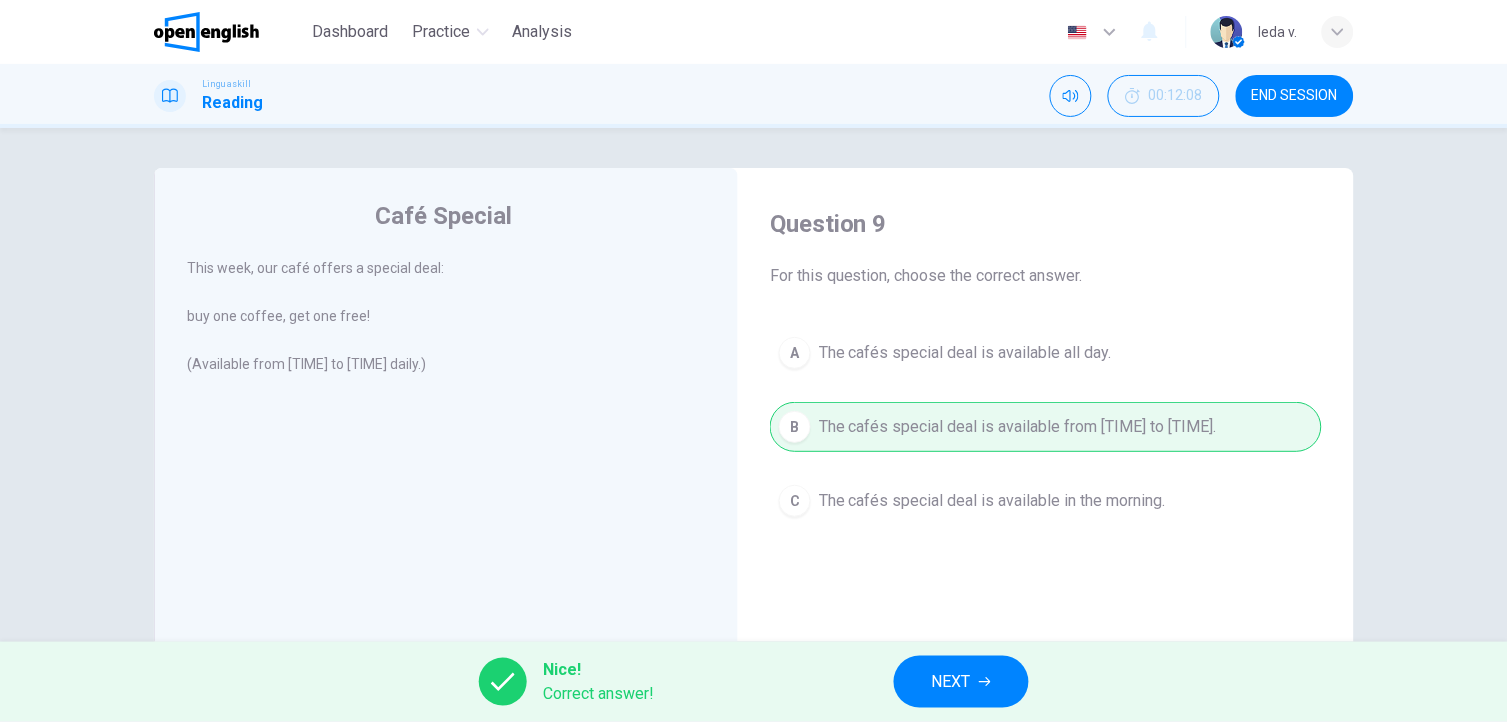 click on "NEXT" at bounding box center (951, 682) 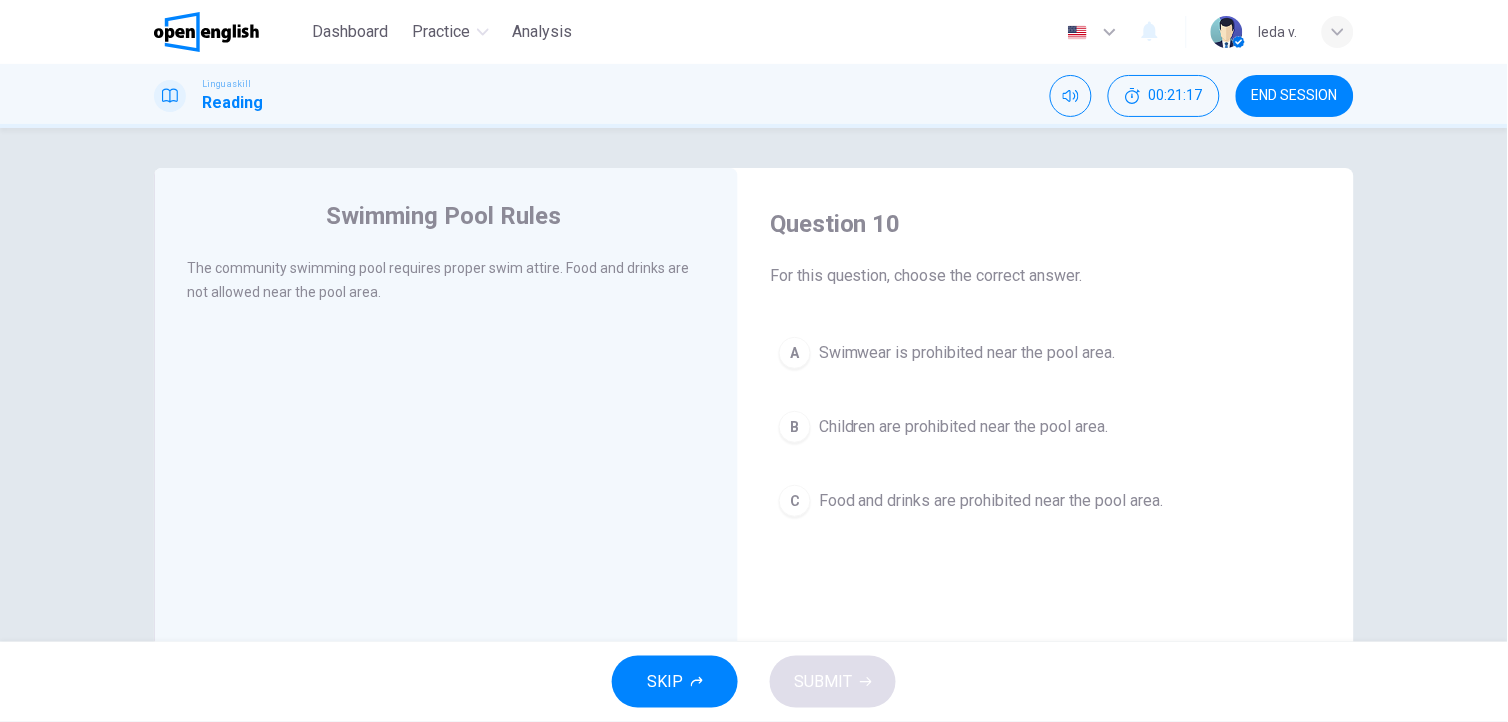 click on "Food and drinks are prohibited near the pool area." at bounding box center [967, 353] 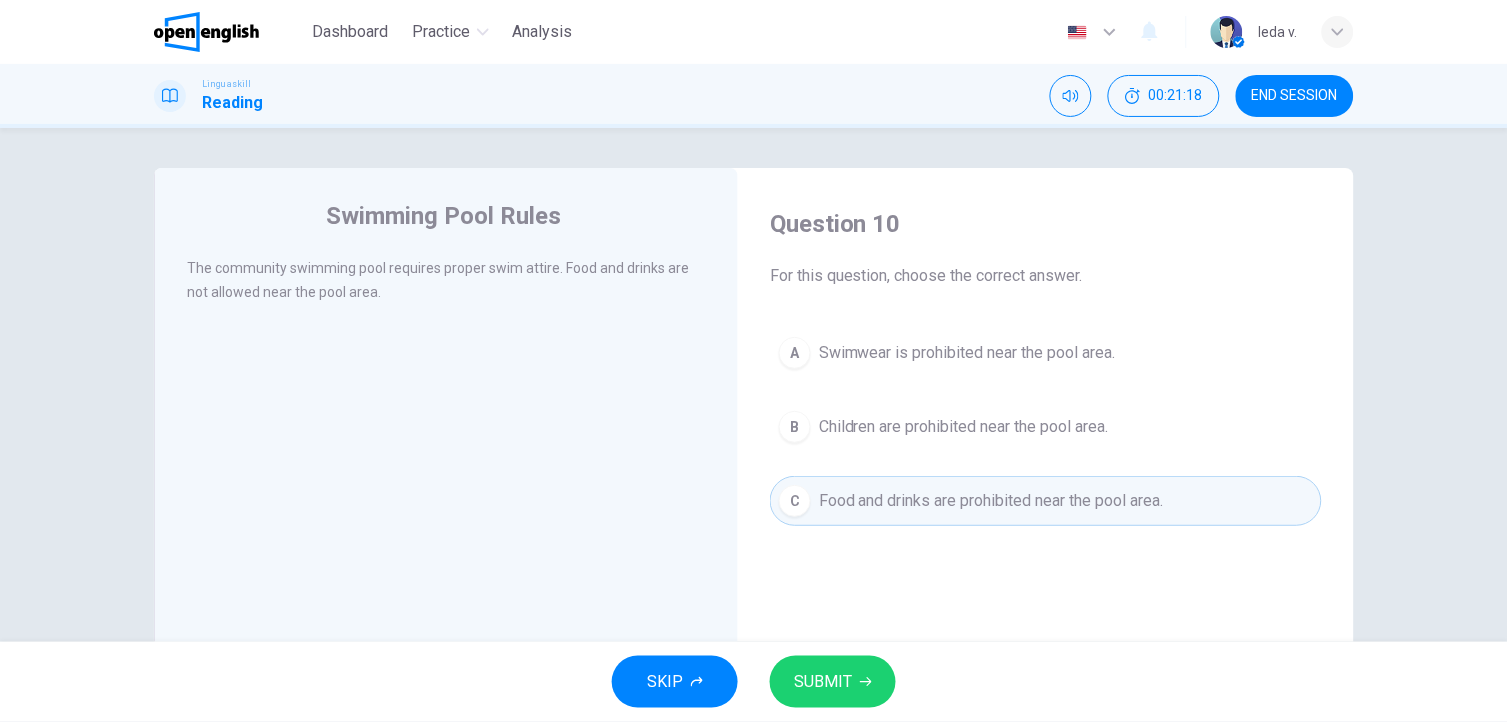 click on "SUBMIT" at bounding box center [833, 682] 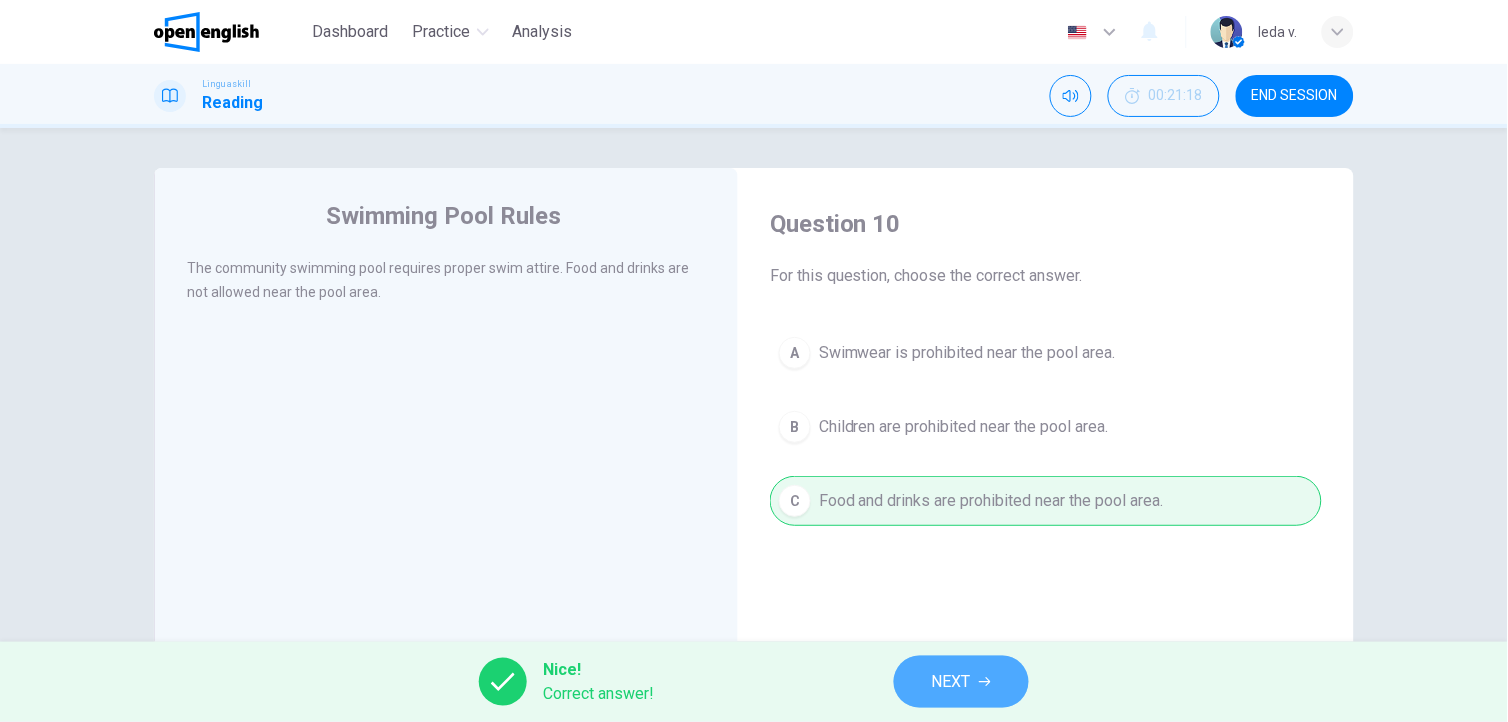 click on "NEXT" at bounding box center (961, 682) 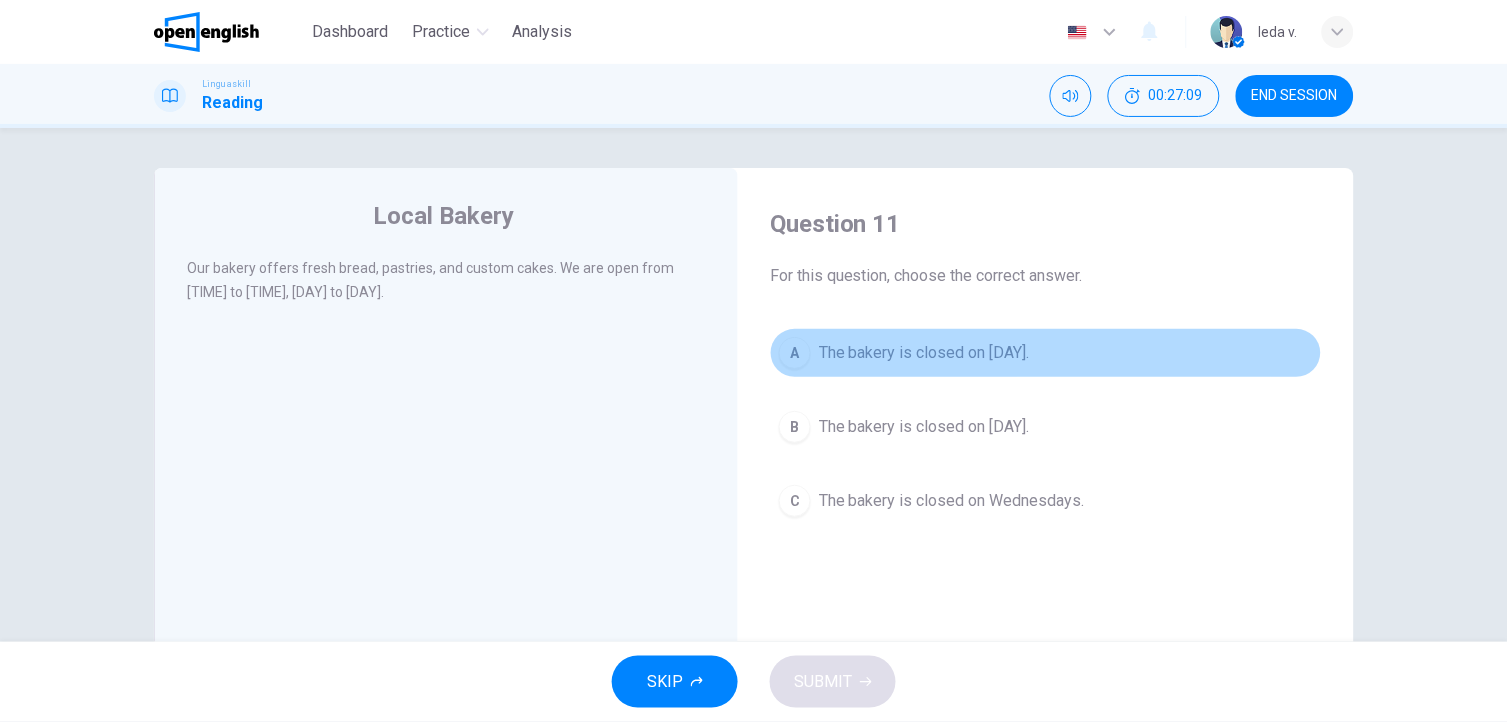 click on "The bakery is closed on [DAY]." at bounding box center (924, 353) 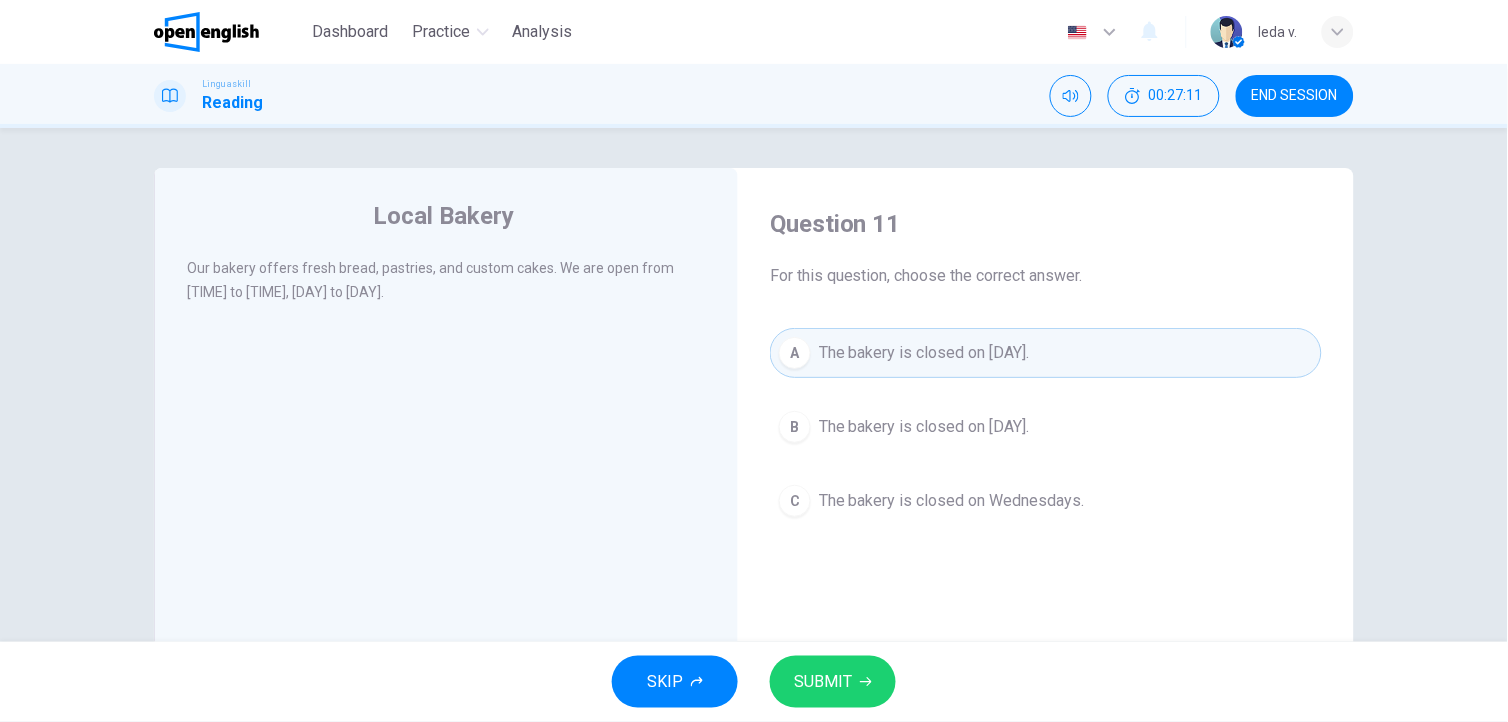 click on "SUBMIT" at bounding box center (823, 682) 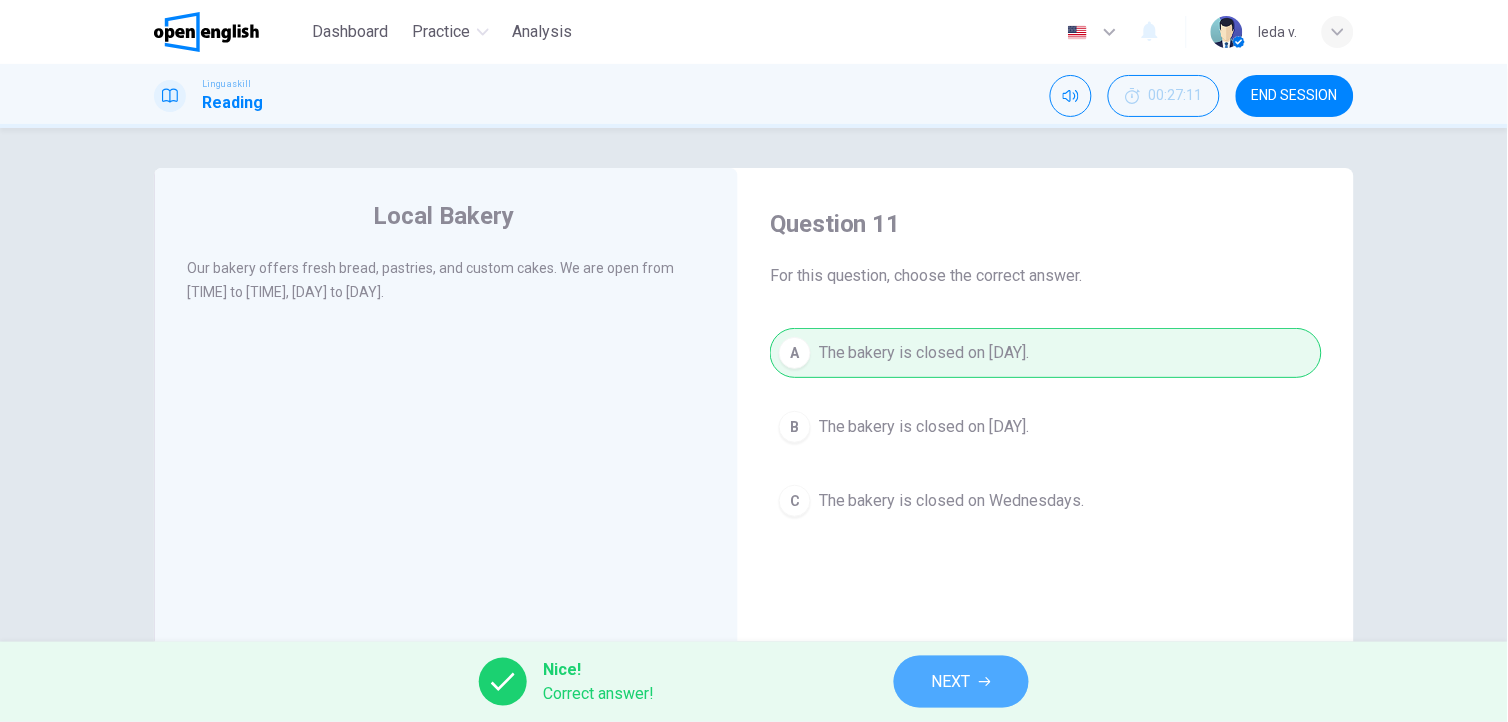 click on "NEXT" at bounding box center (951, 682) 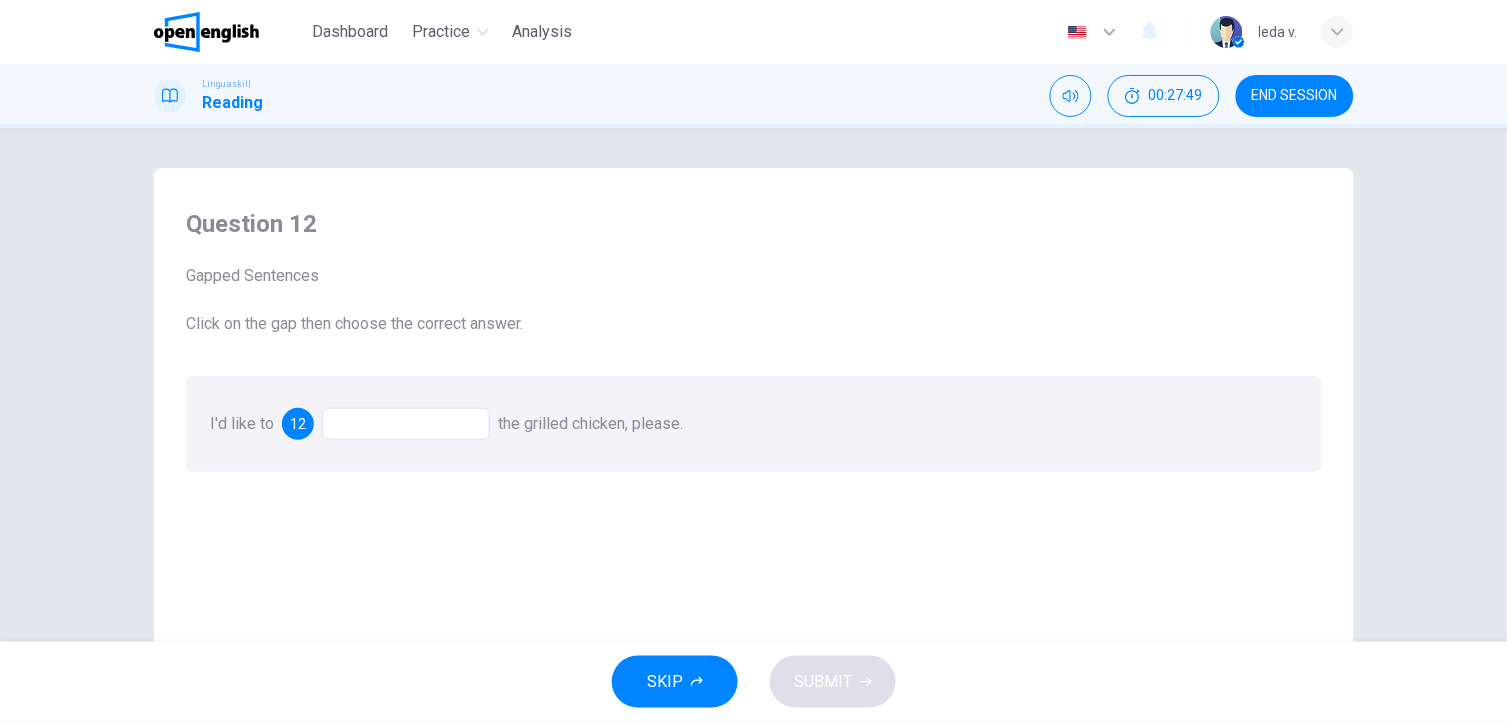 click at bounding box center [406, 424] 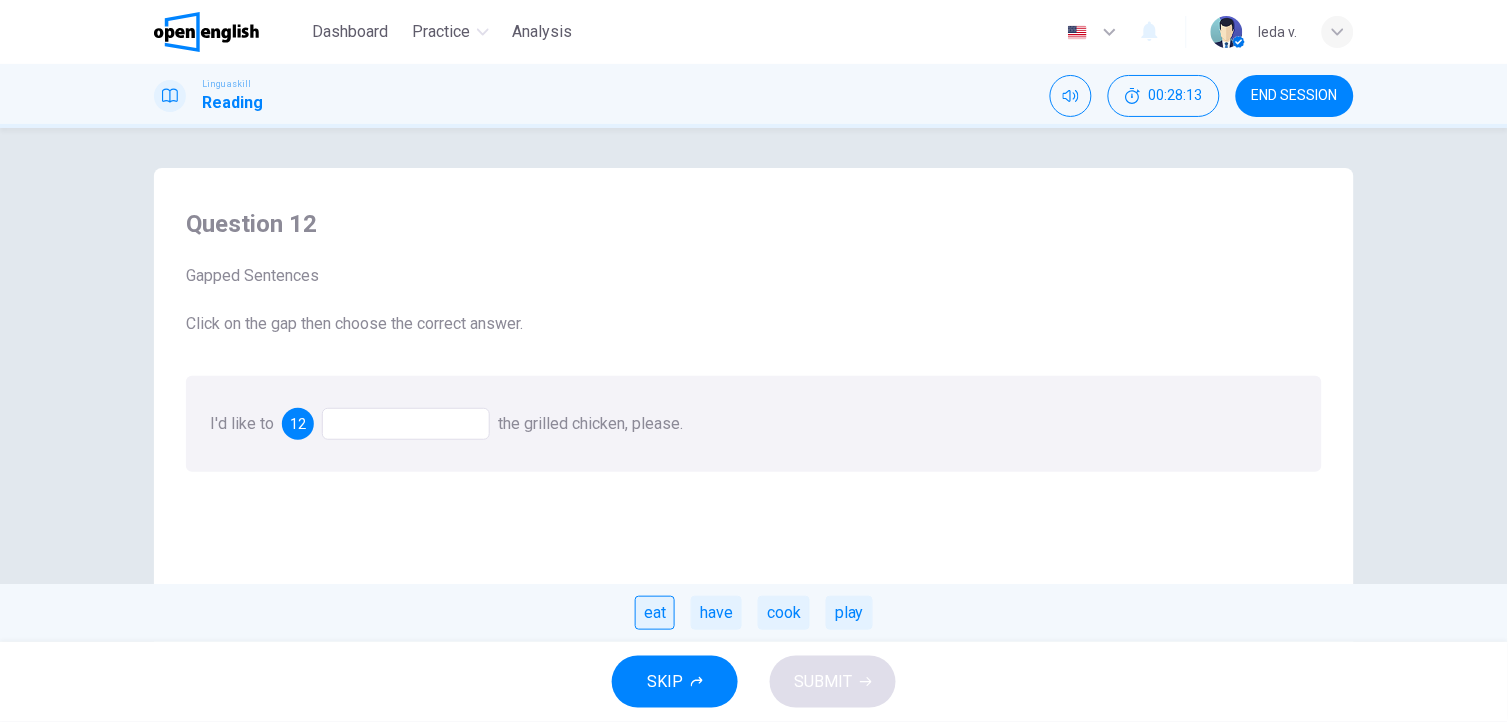 click on "eat" at bounding box center (655, 613) 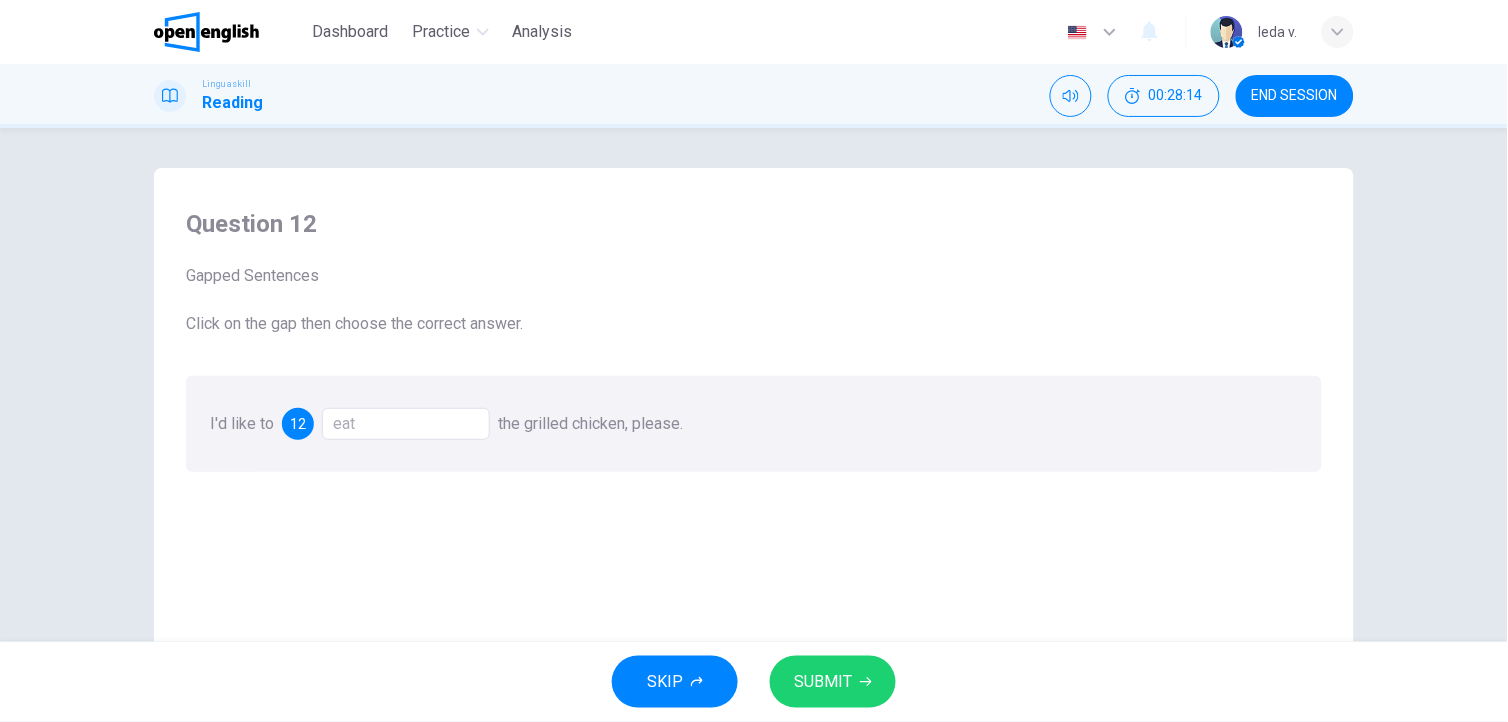 click on "SUBMIT" at bounding box center [823, 682] 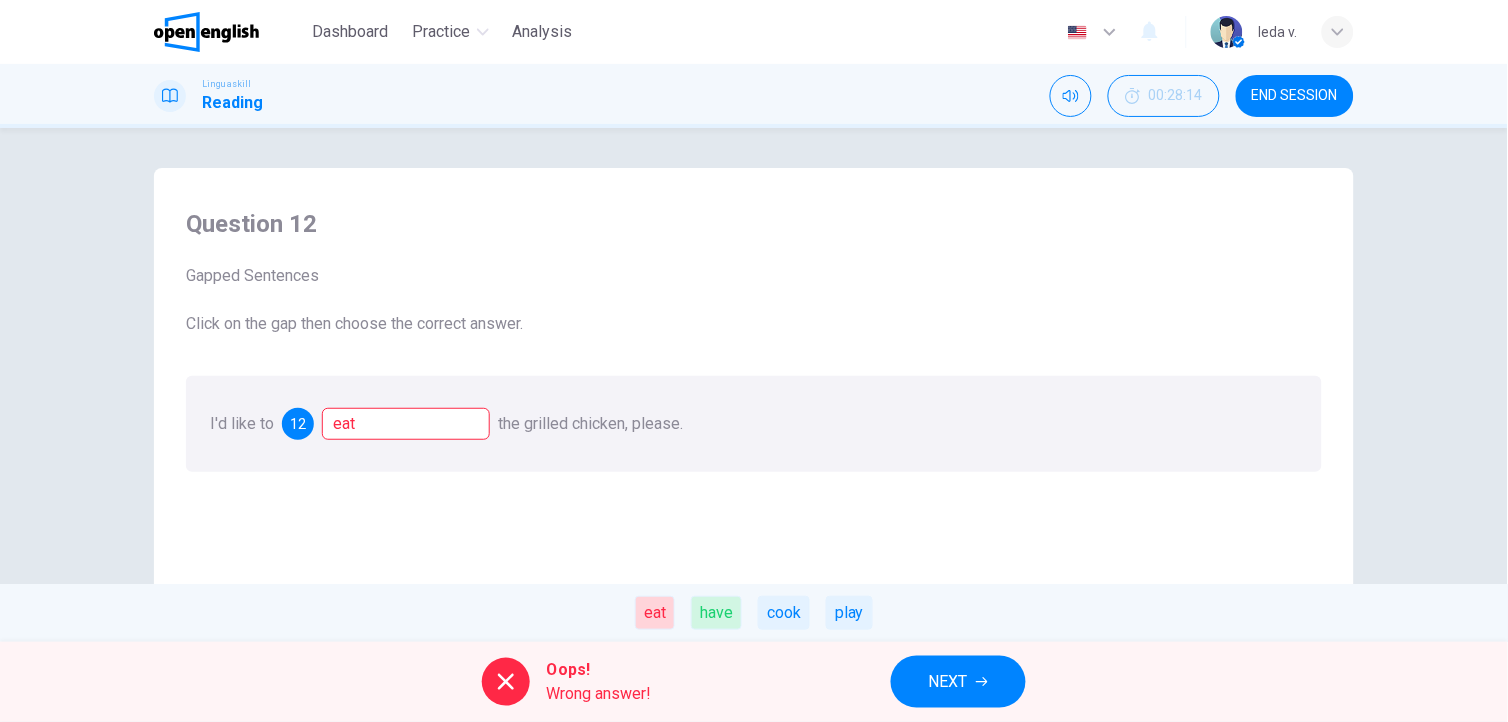 click on "have" at bounding box center (716, 613) 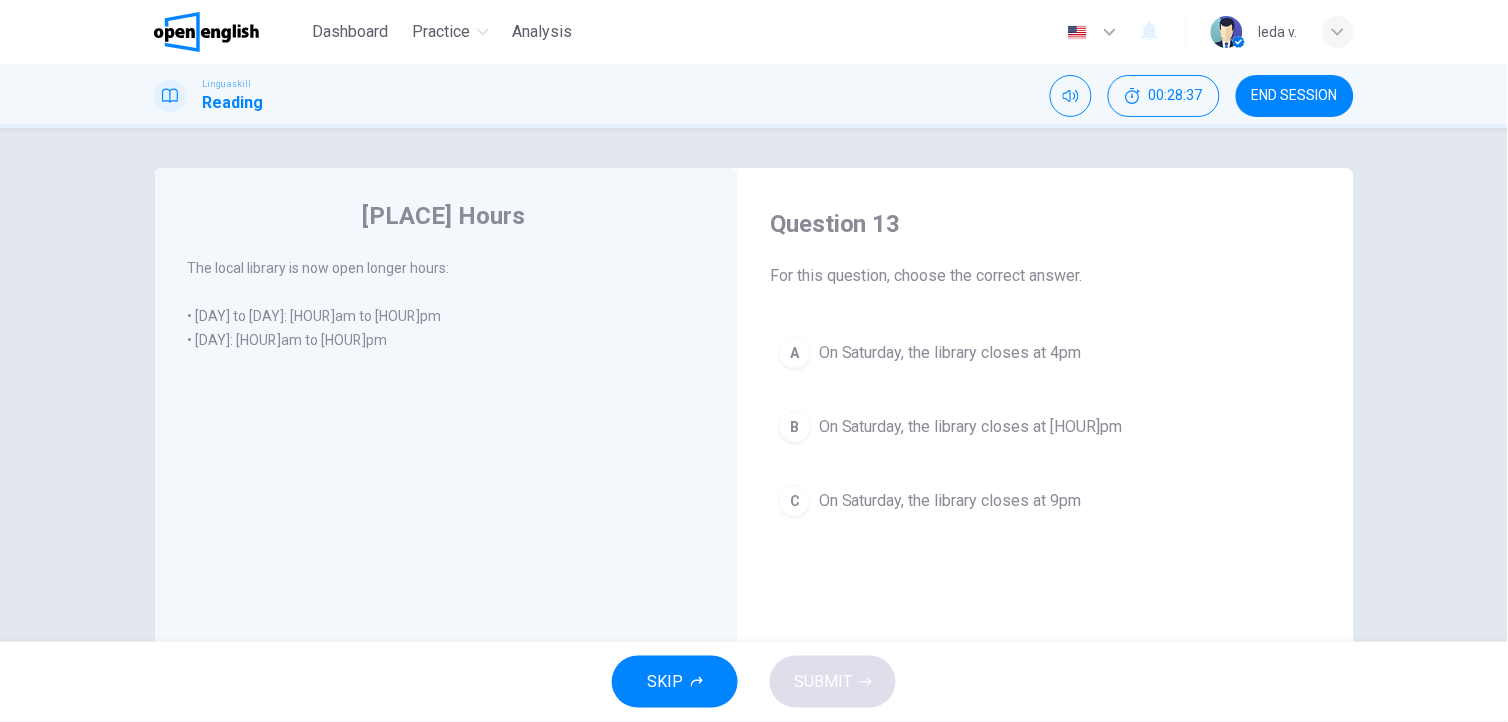 click on "On Saturday, the library closes at 4pm" at bounding box center [950, 353] 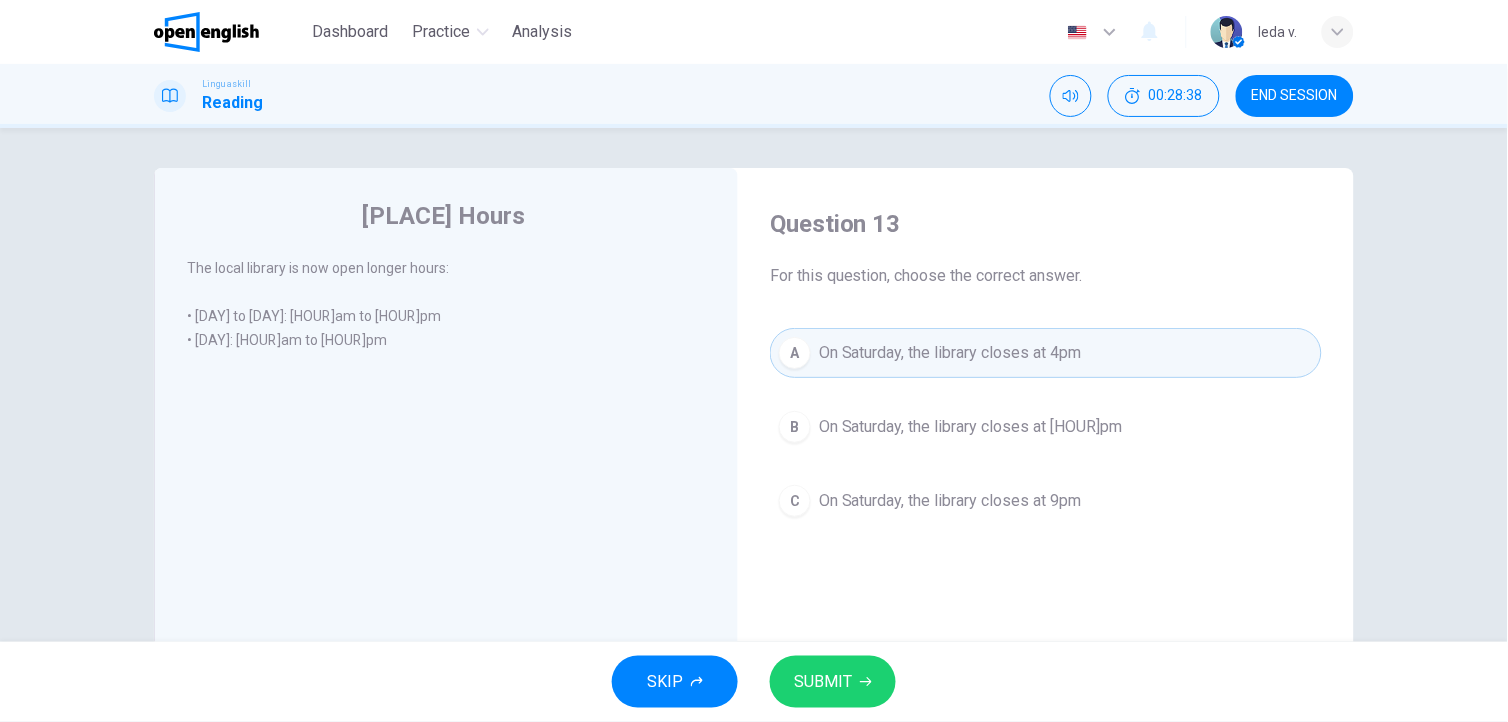 click on "SUBMIT" at bounding box center (823, 682) 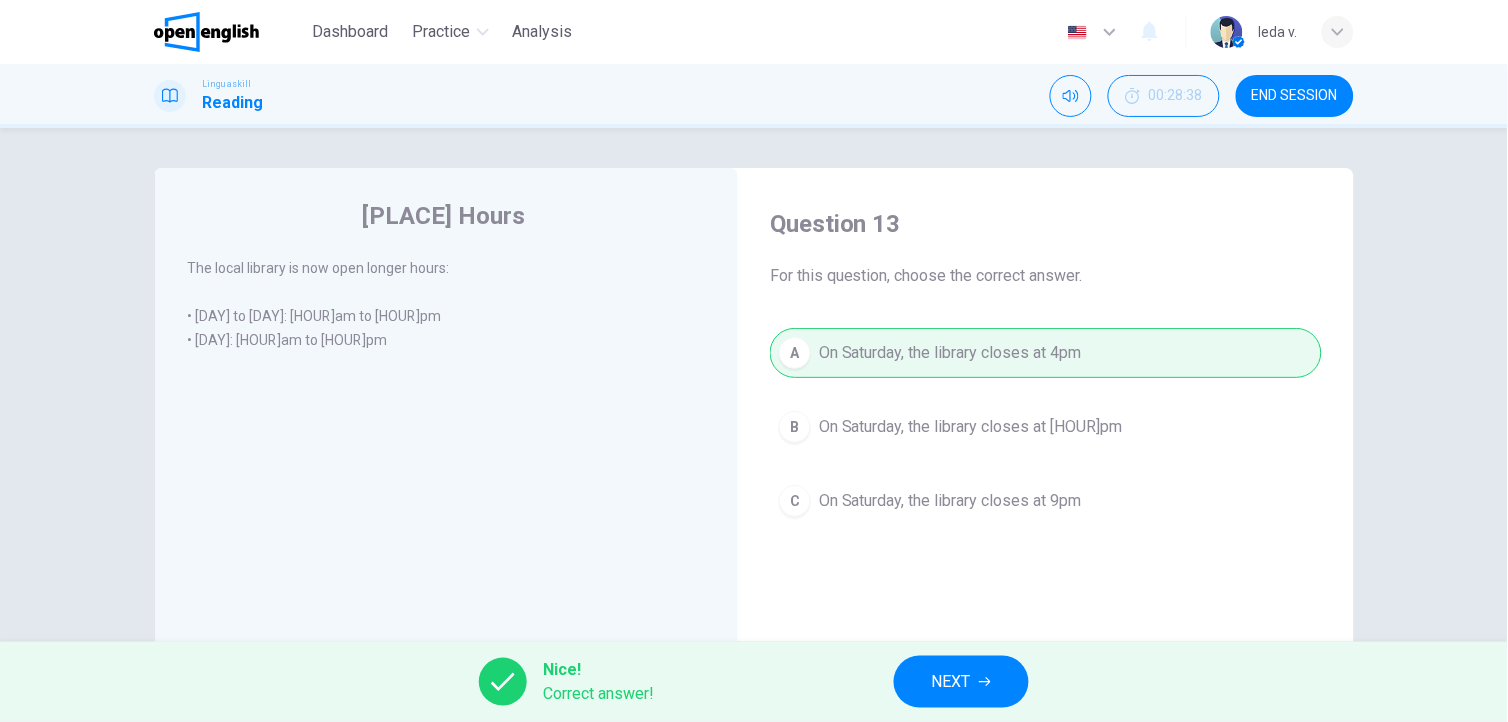 click on "NEXT" at bounding box center [961, 682] 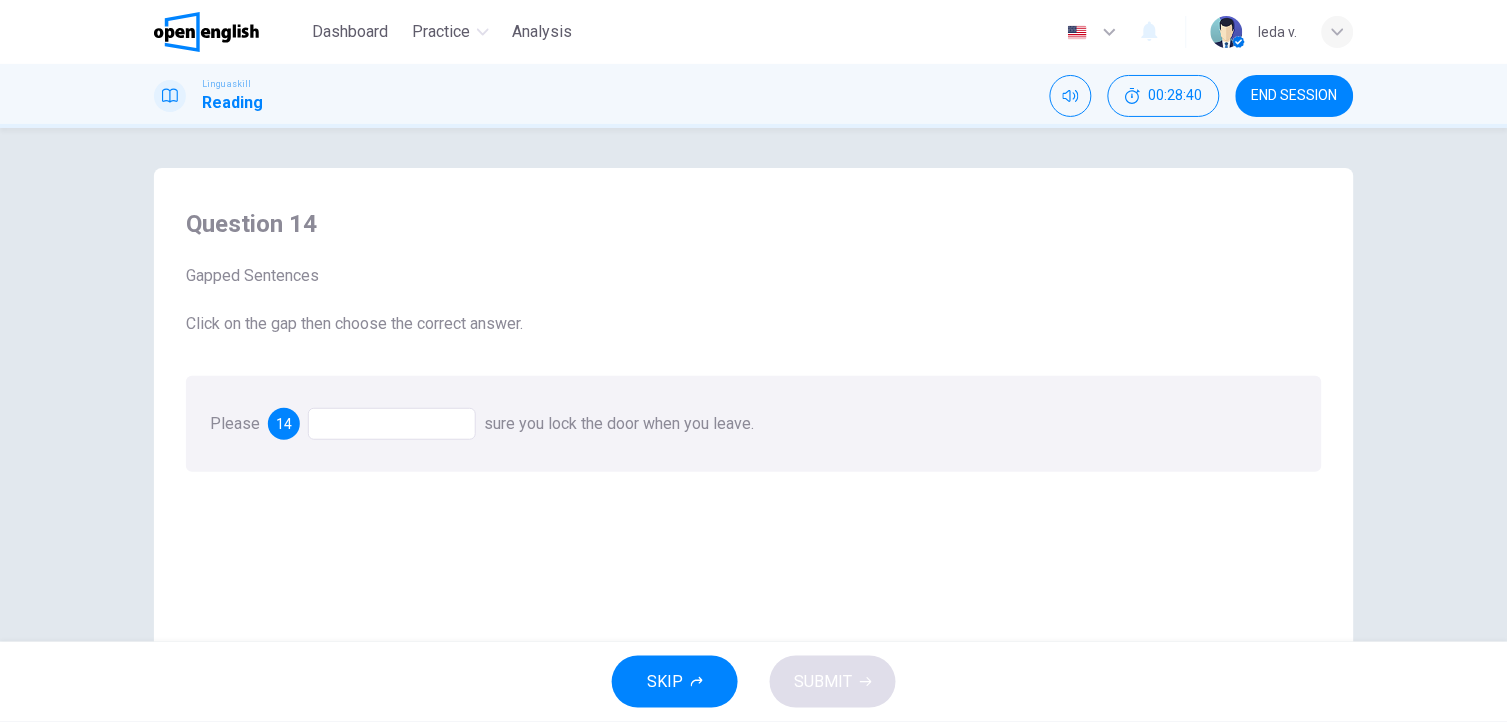 click at bounding box center [392, 424] 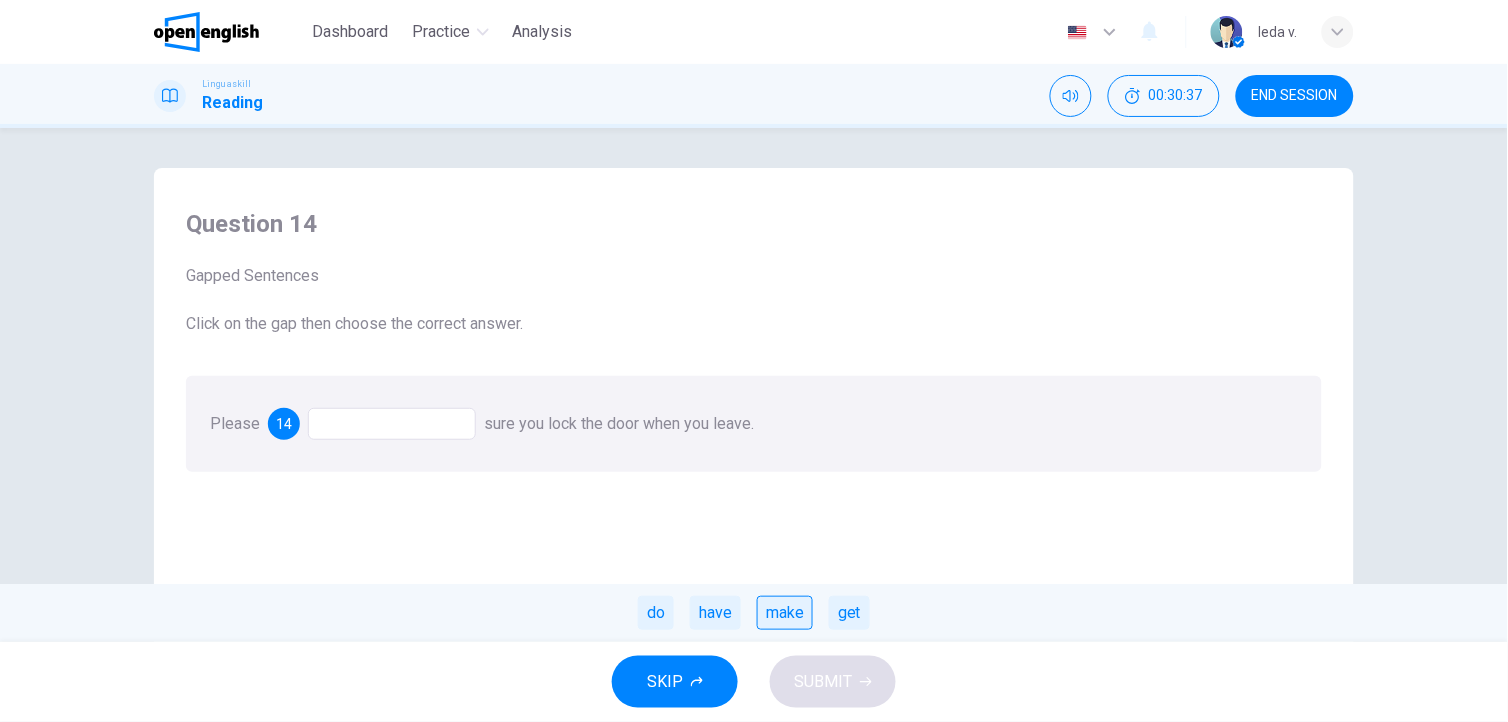 click on "make" at bounding box center (785, 613) 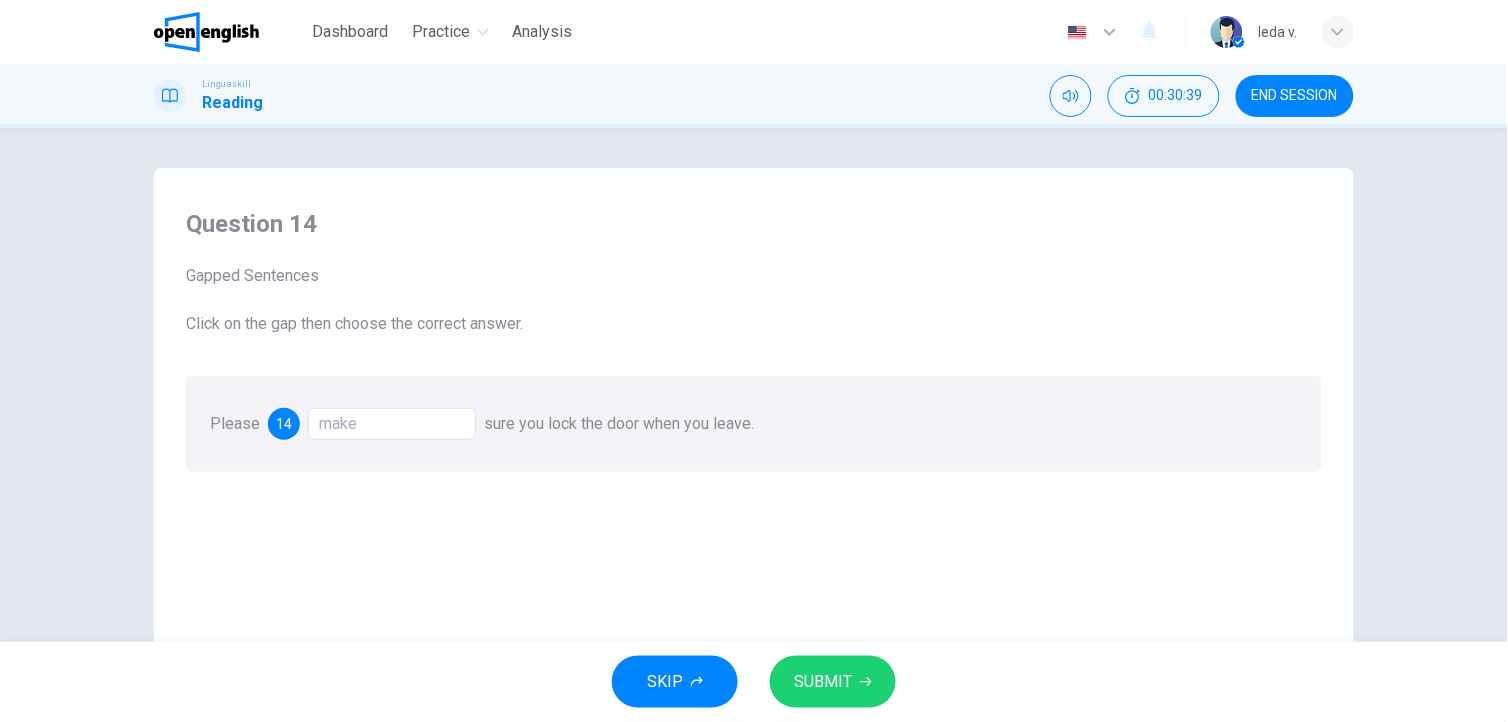click on "SUBMIT" at bounding box center [823, 682] 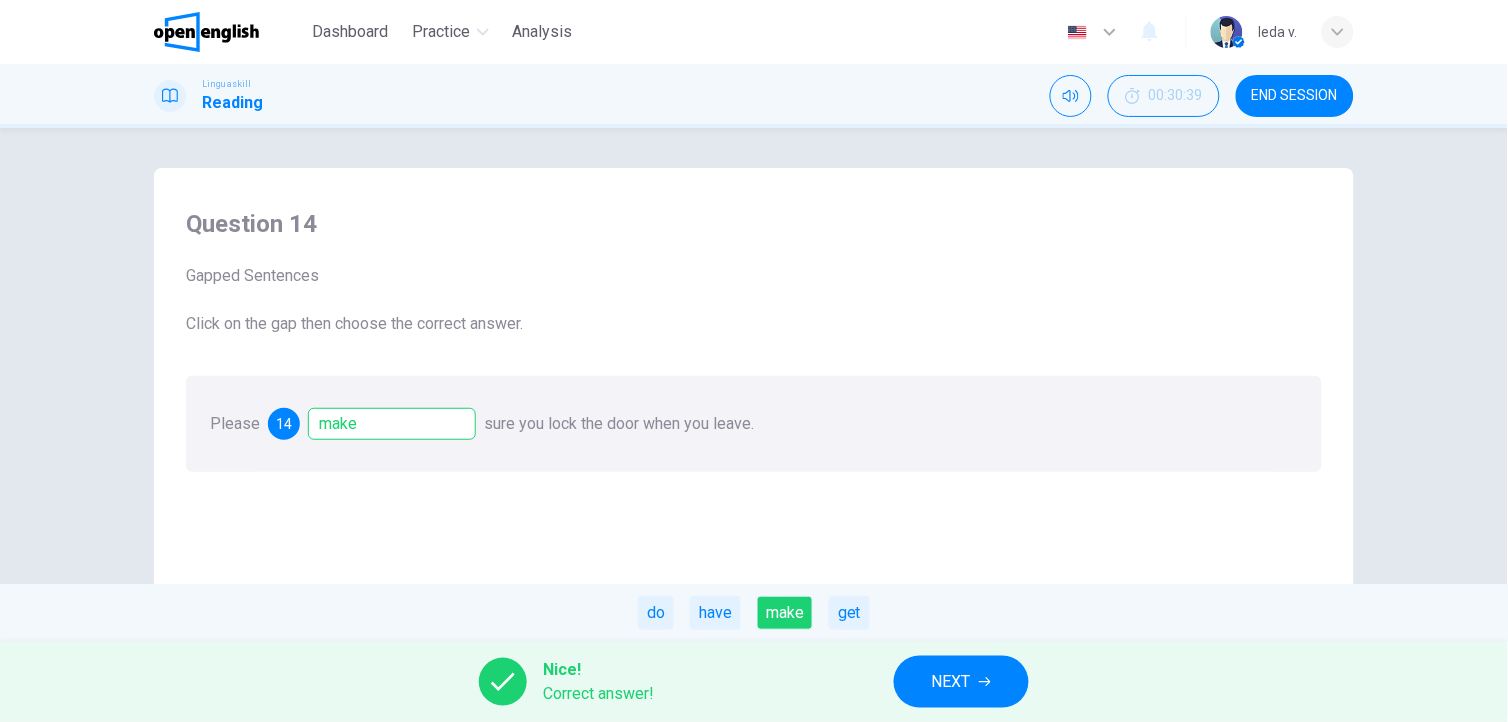 click on "NEXT" at bounding box center (961, 682) 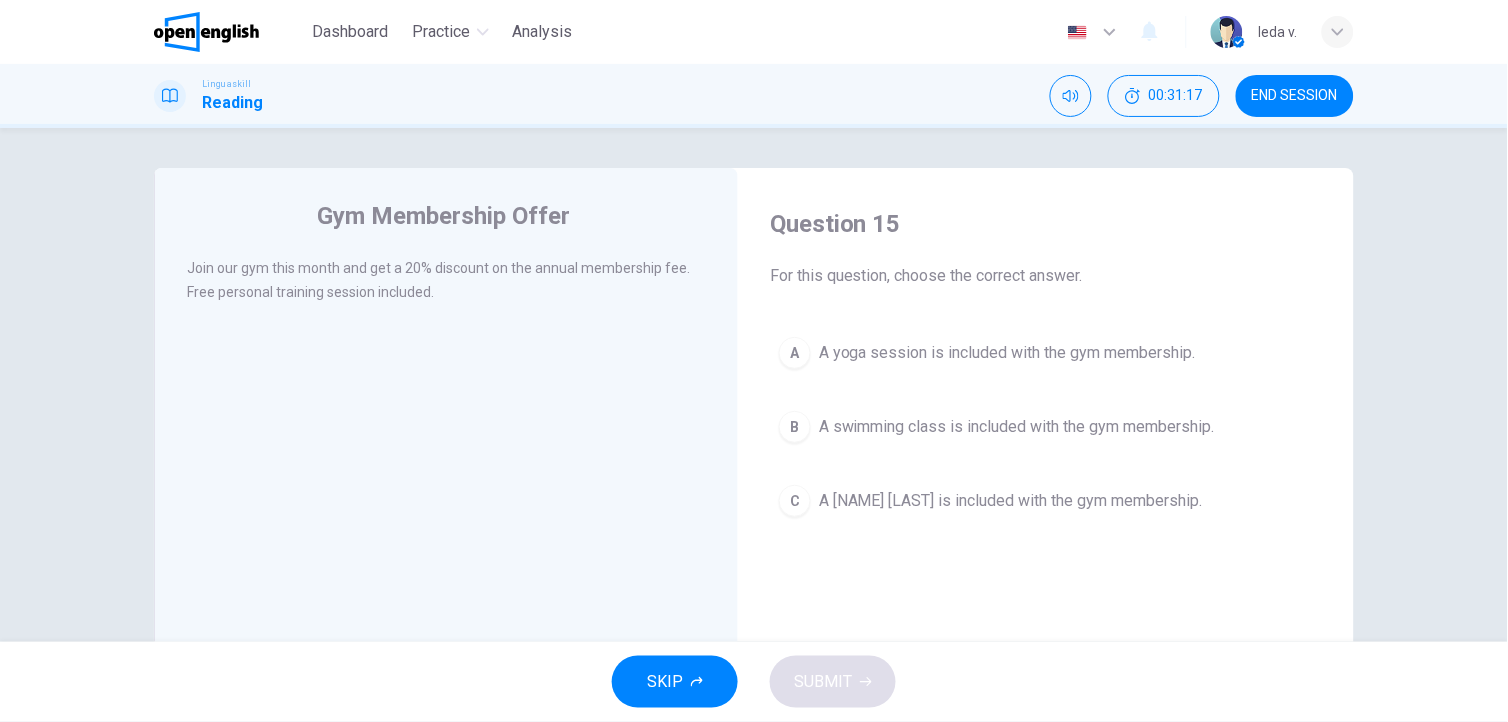 click on "A [NAME] [LAST] is included with the gym membership." at bounding box center (1007, 353) 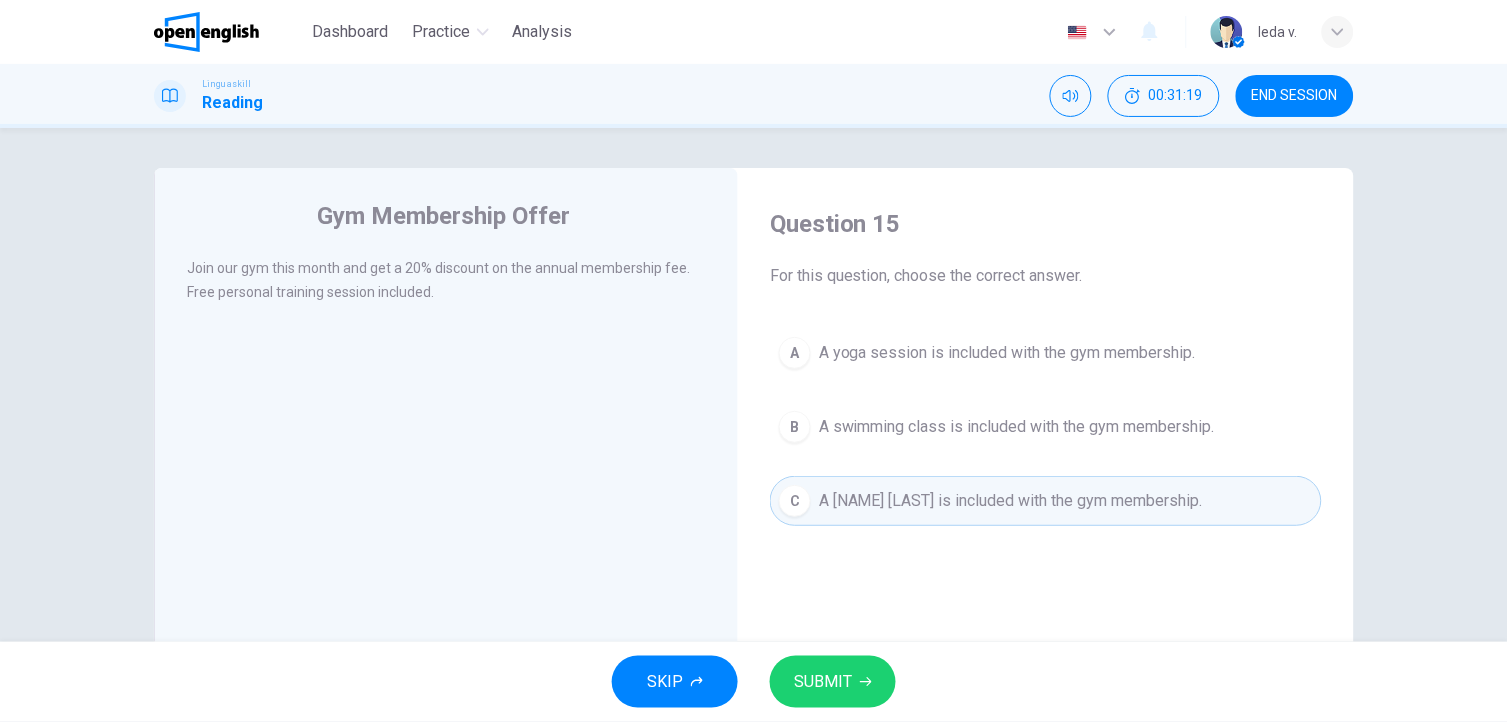 click on "SUBMIT" at bounding box center (823, 682) 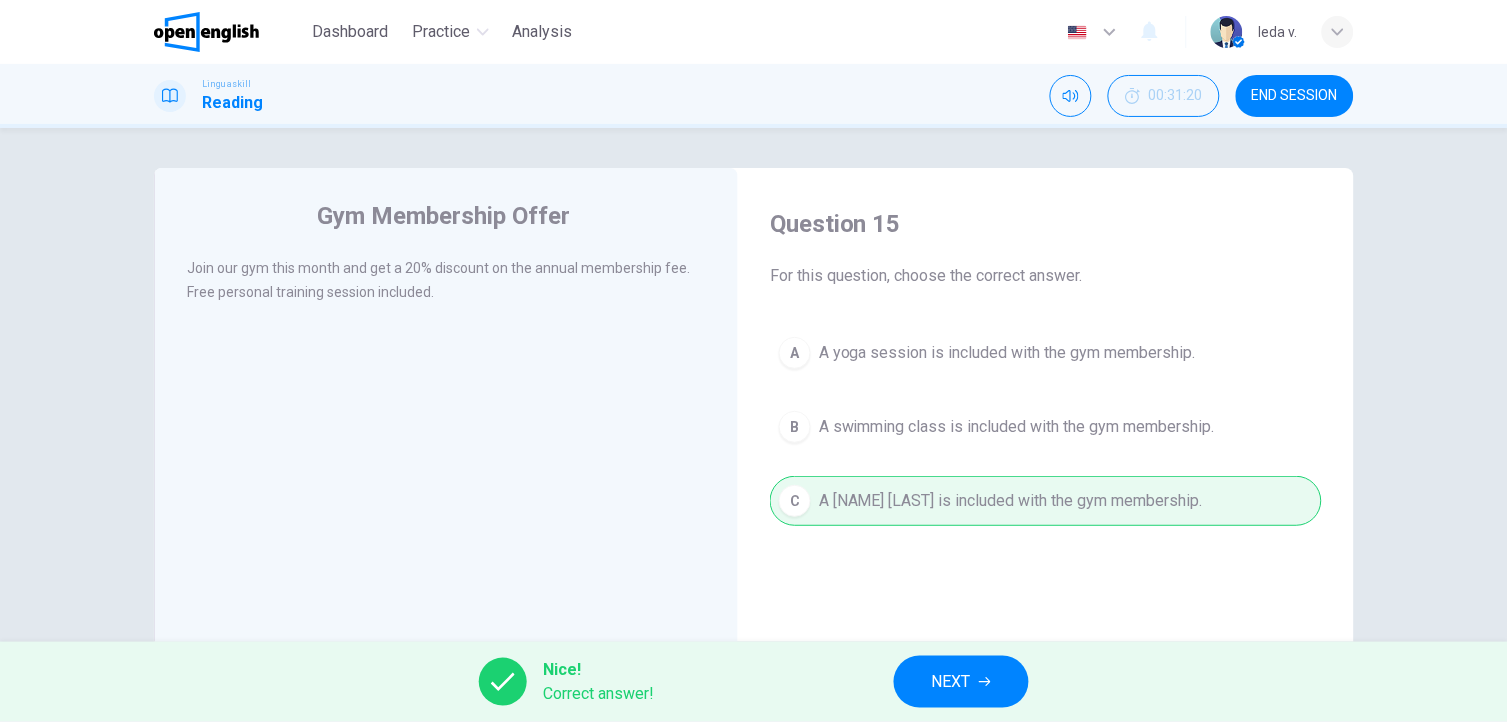click on "NEXT" at bounding box center (951, 682) 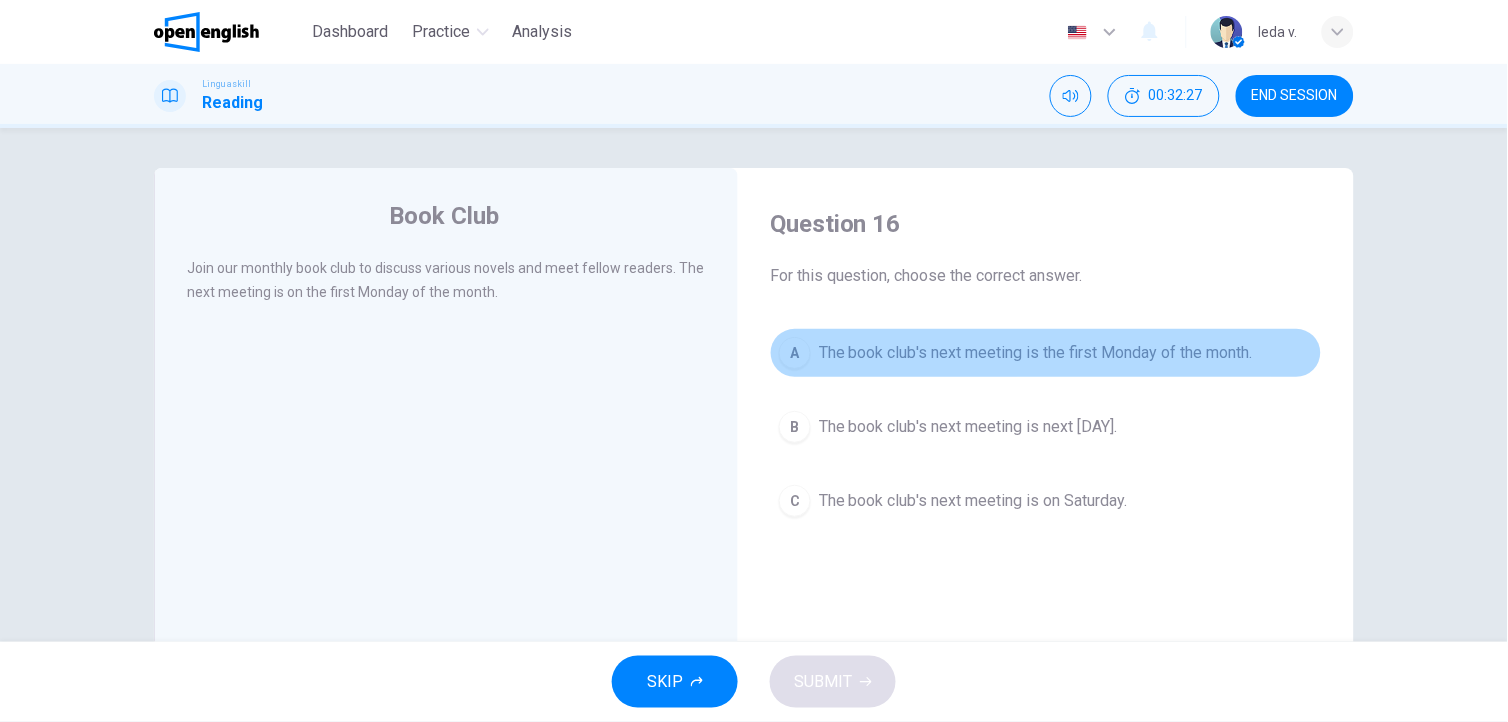 click on "The book club's next meeting is the first Monday of the month." at bounding box center [1036, 353] 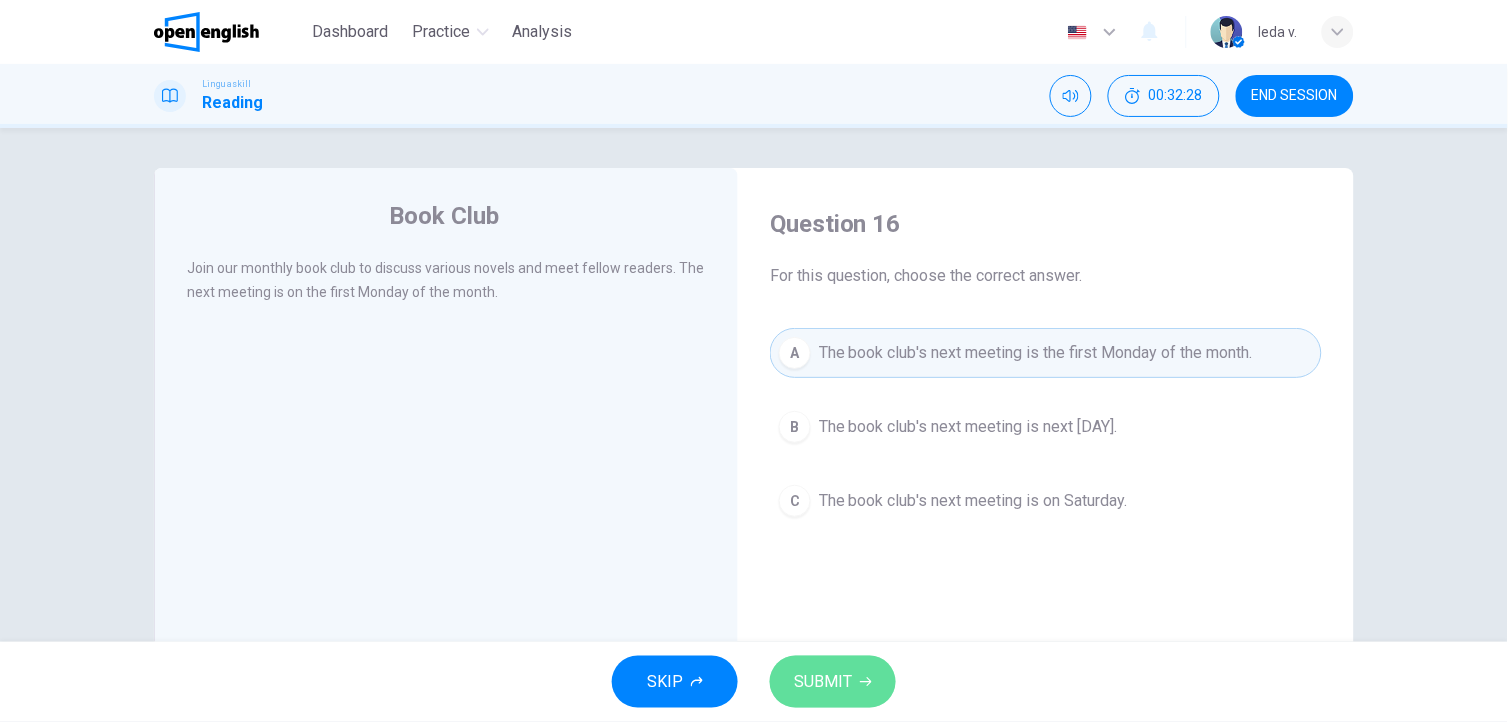 click on "SUBMIT" at bounding box center [833, 682] 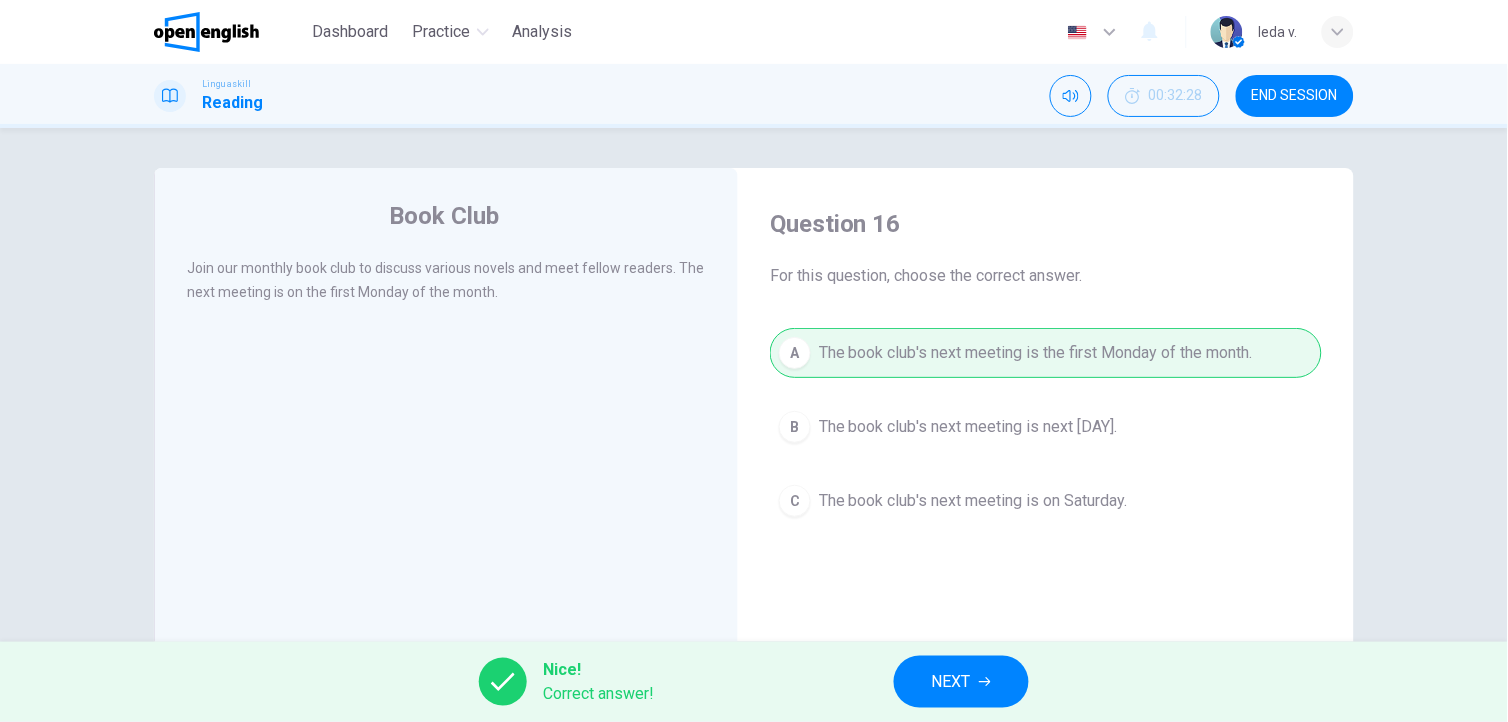 click on "NEXT" at bounding box center (951, 682) 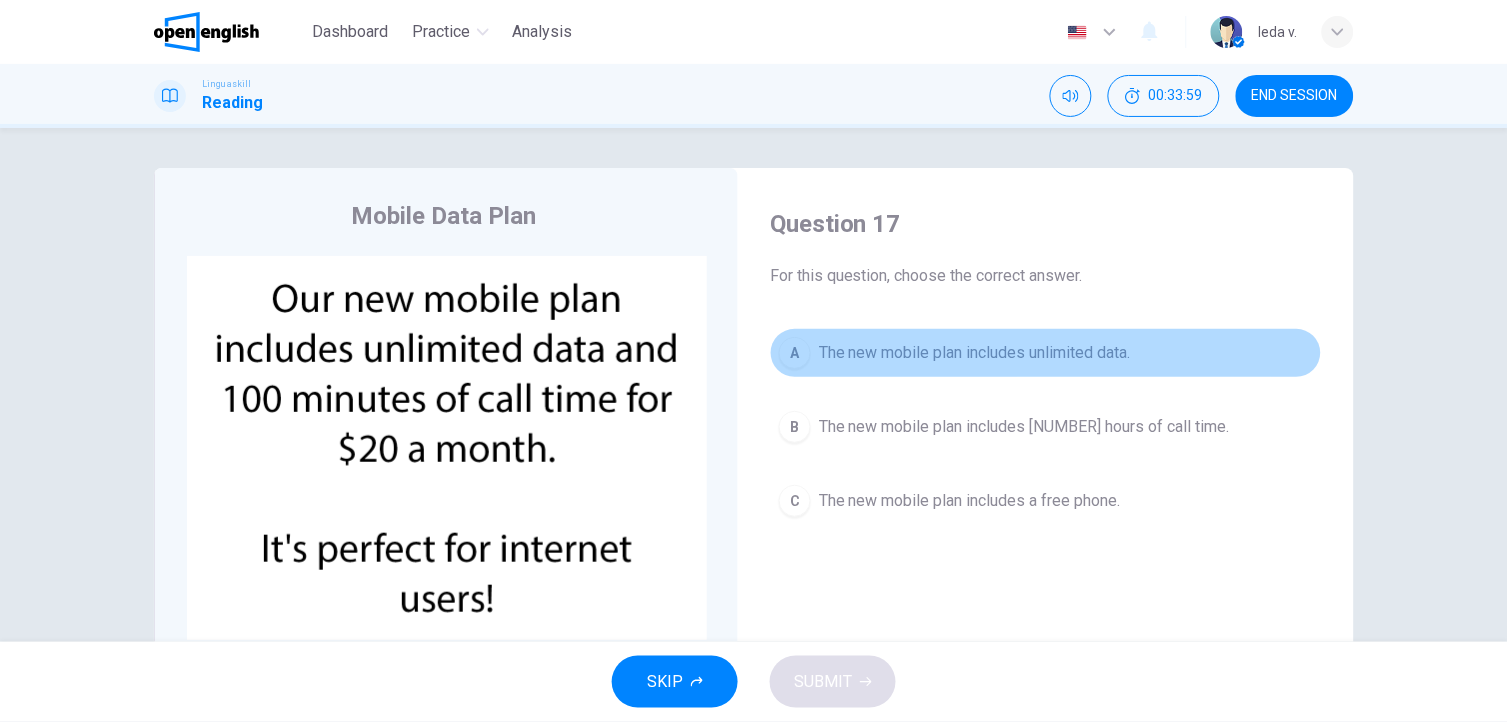 click on "The new mobile plan includes unlimited data." at bounding box center (975, 353) 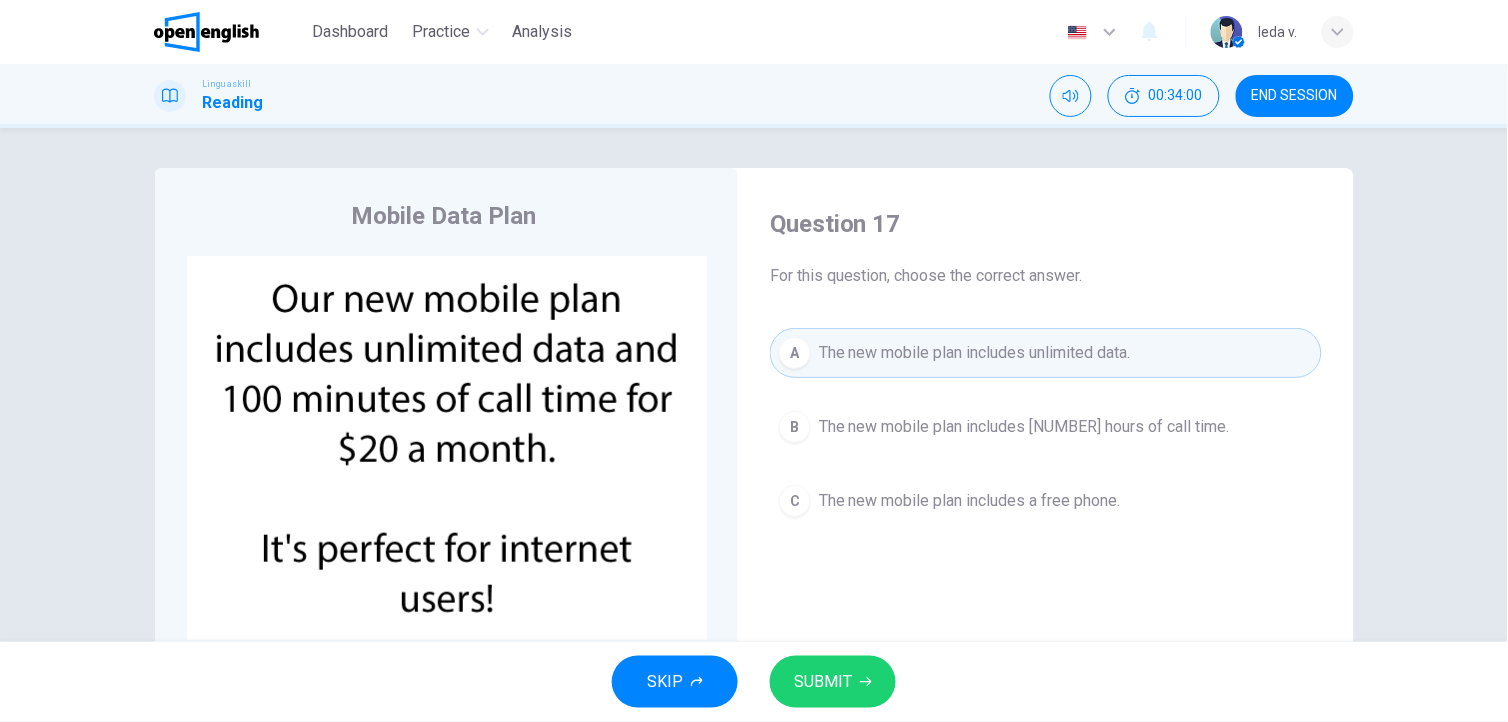 click on "SUBMIT" at bounding box center [833, 682] 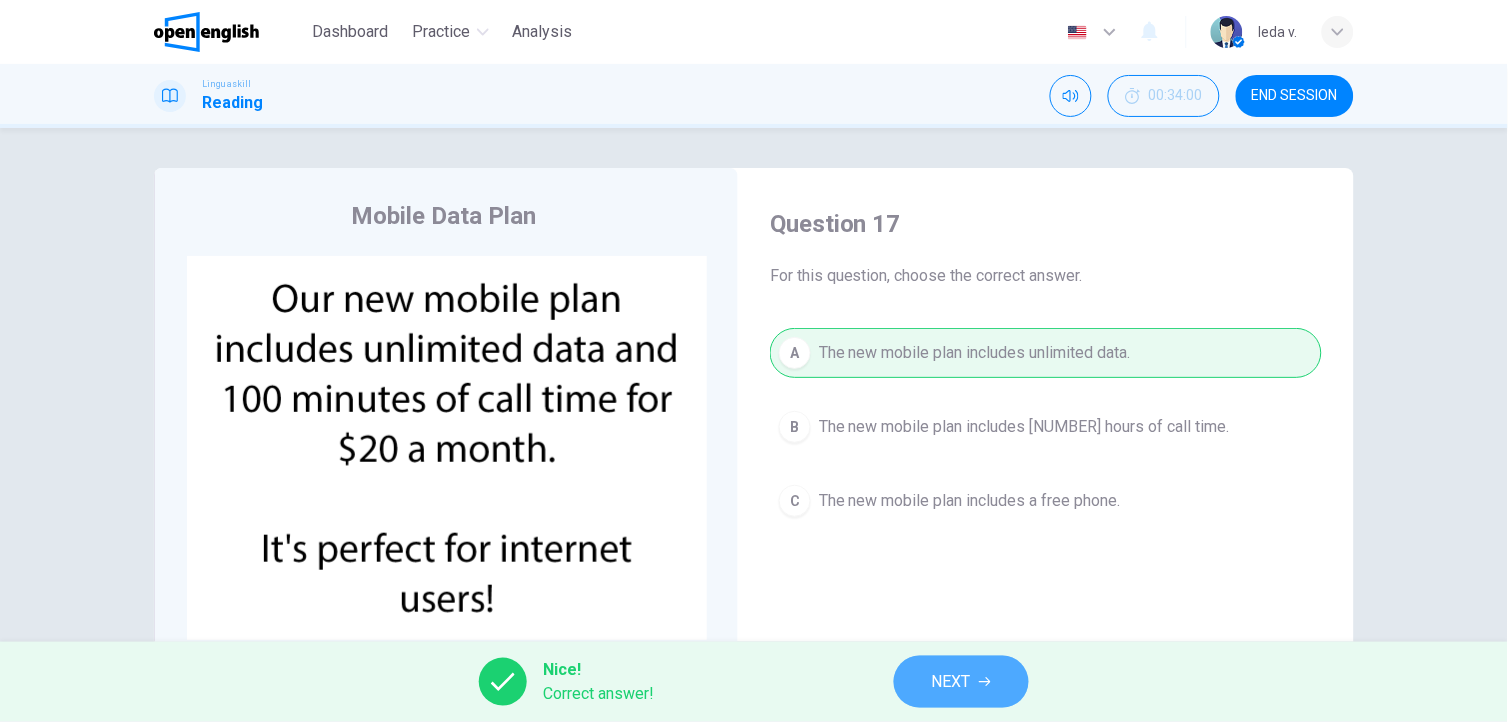 click on "NEXT" at bounding box center (951, 682) 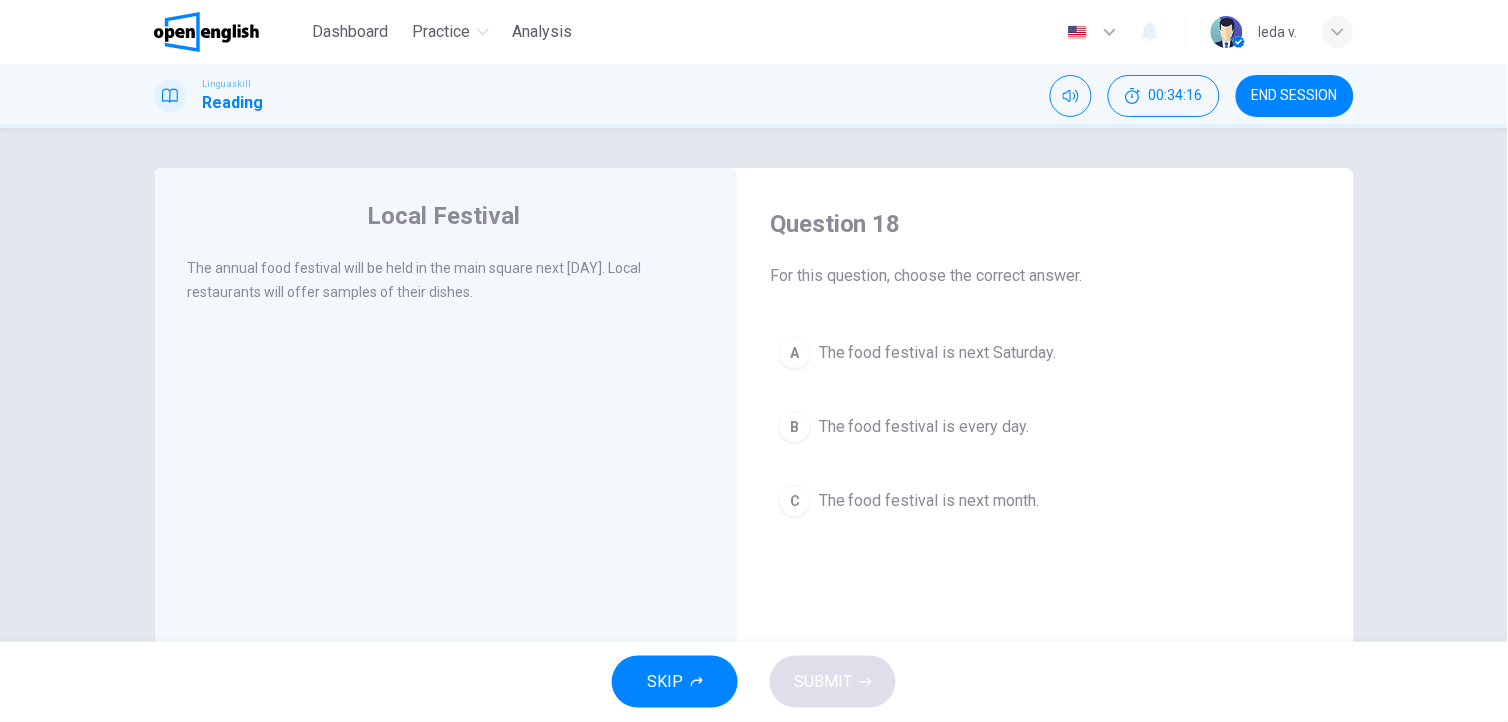 click on "The food festival is next Saturday." at bounding box center [938, 353] 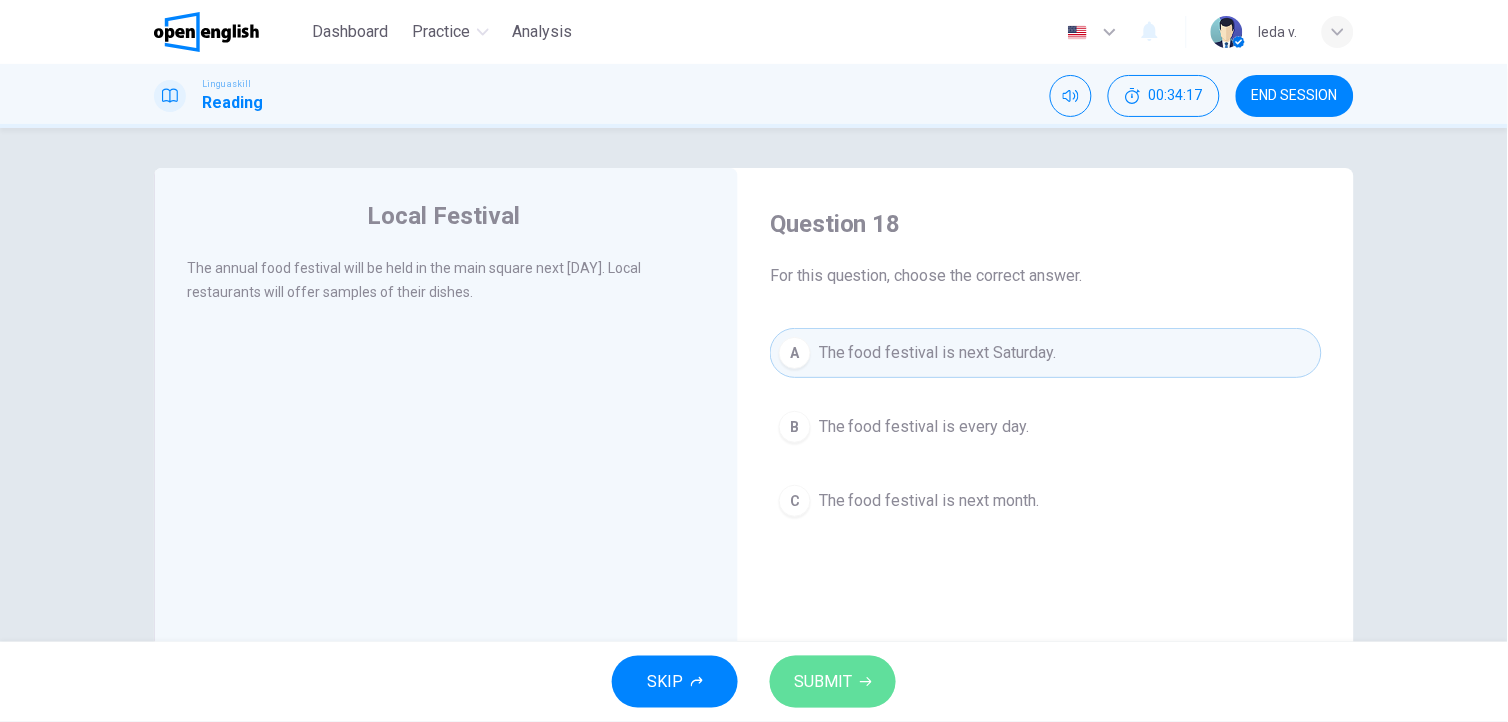 click at bounding box center [866, 682] 